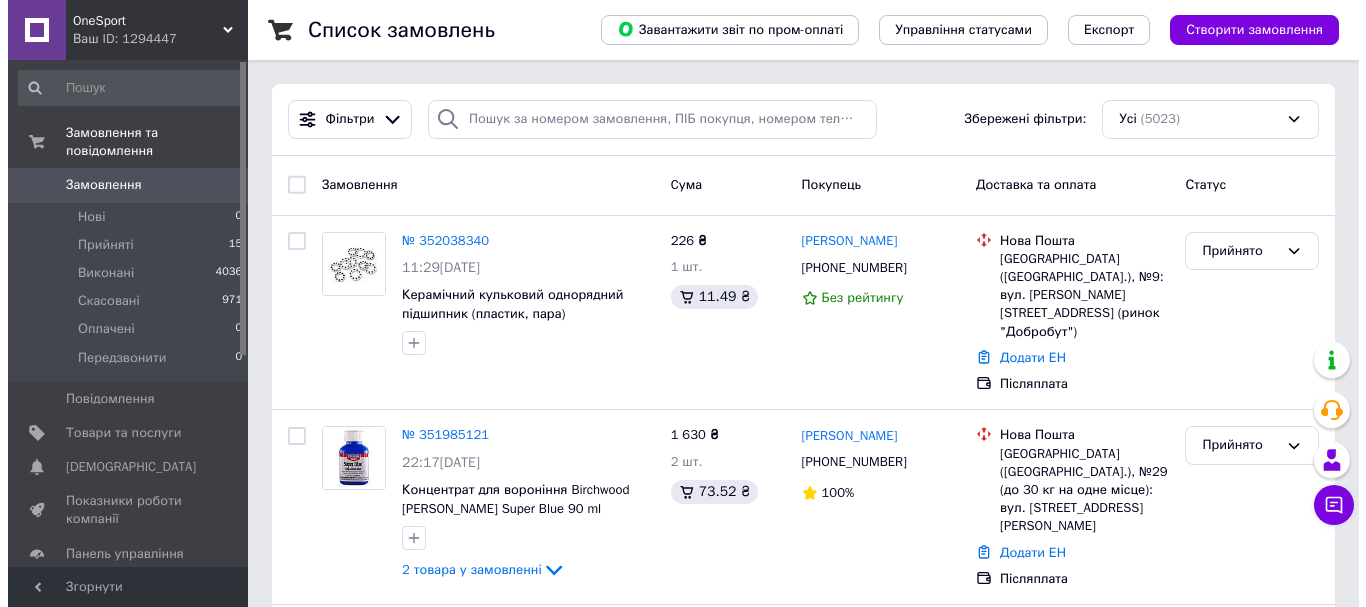 scroll, scrollTop: 0, scrollLeft: 0, axis: both 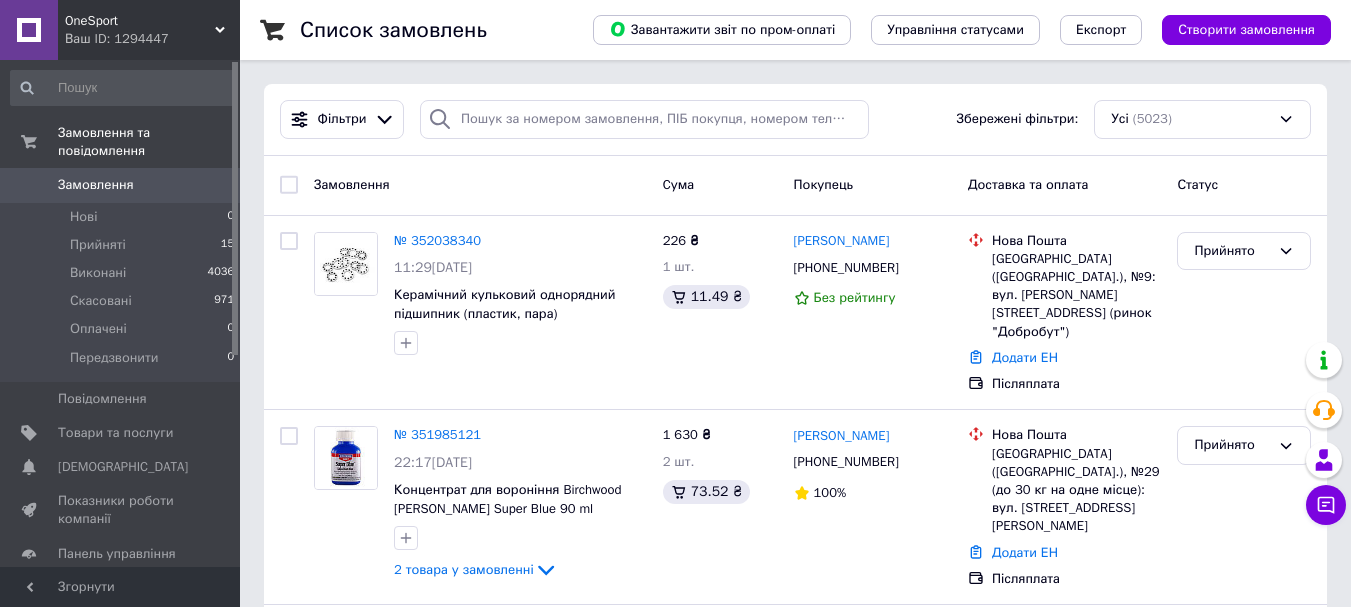click on "Нові 0" at bounding box center (123, 217) 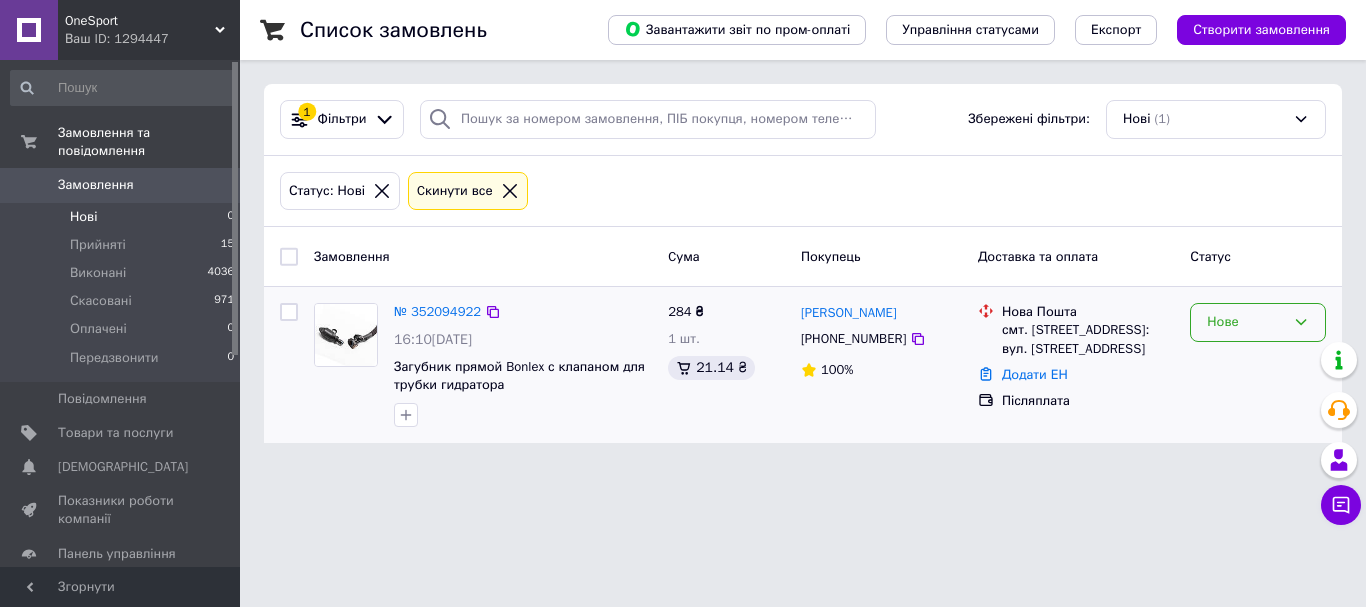 click on "Нове" at bounding box center (1258, 322) 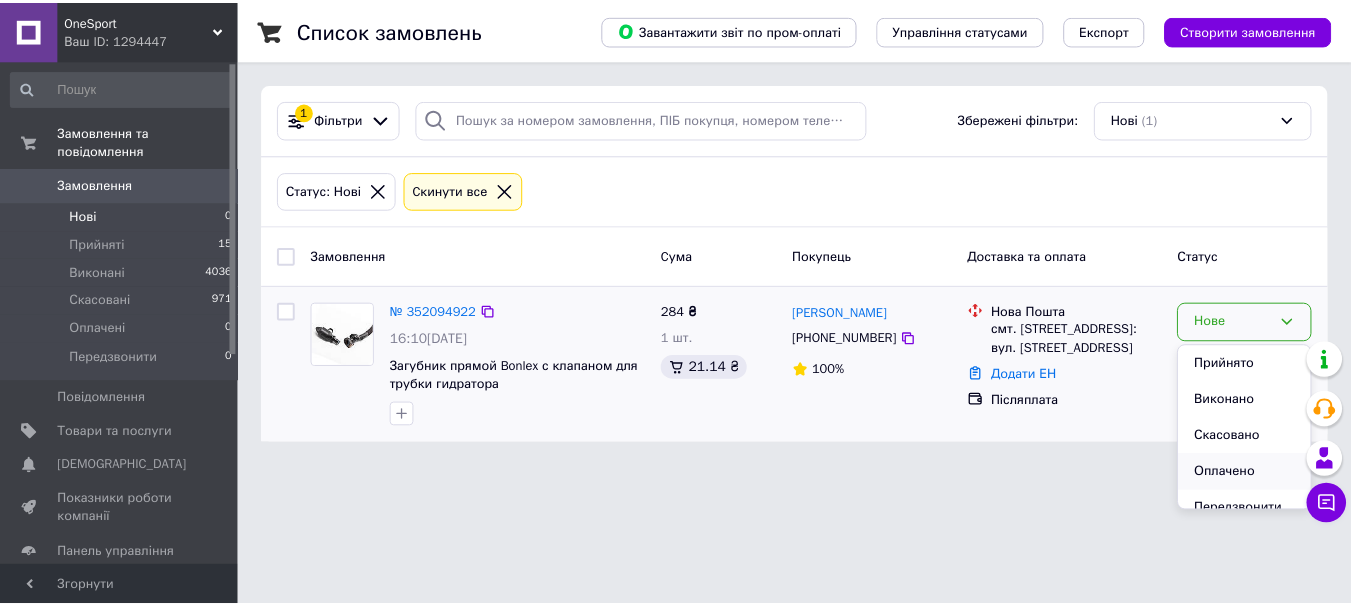 scroll, scrollTop: 17, scrollLeft: 0, axis: vertical 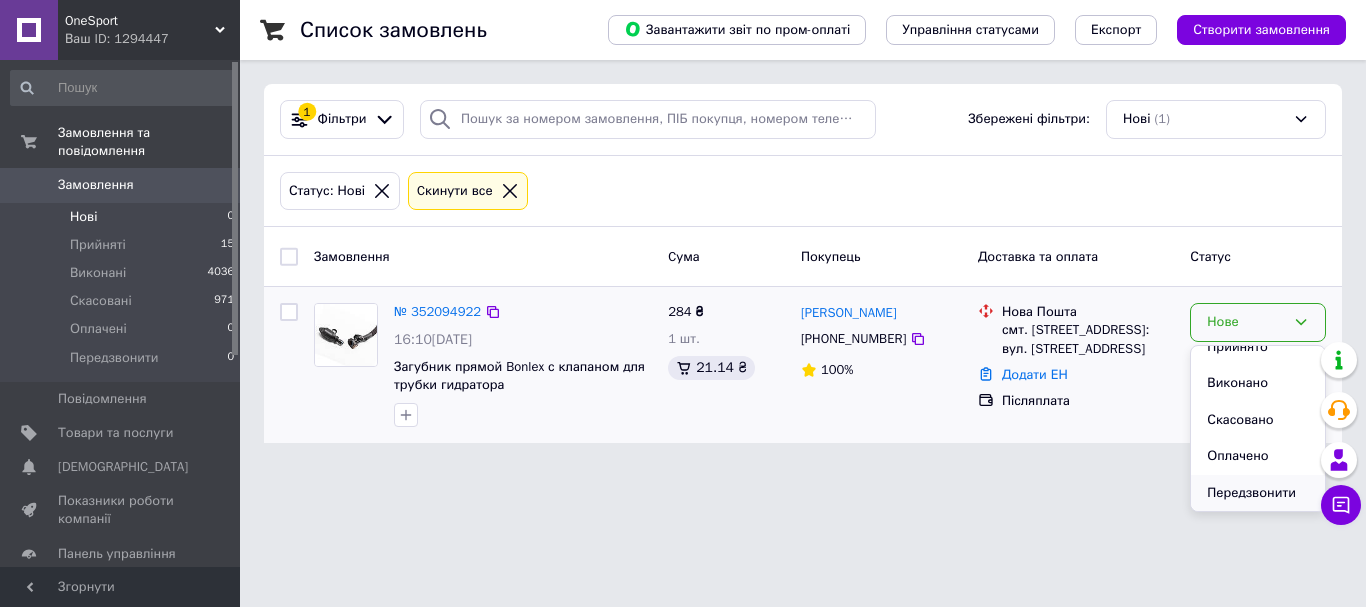 click on "Передзвонити" at bounding box center [1258, 493] 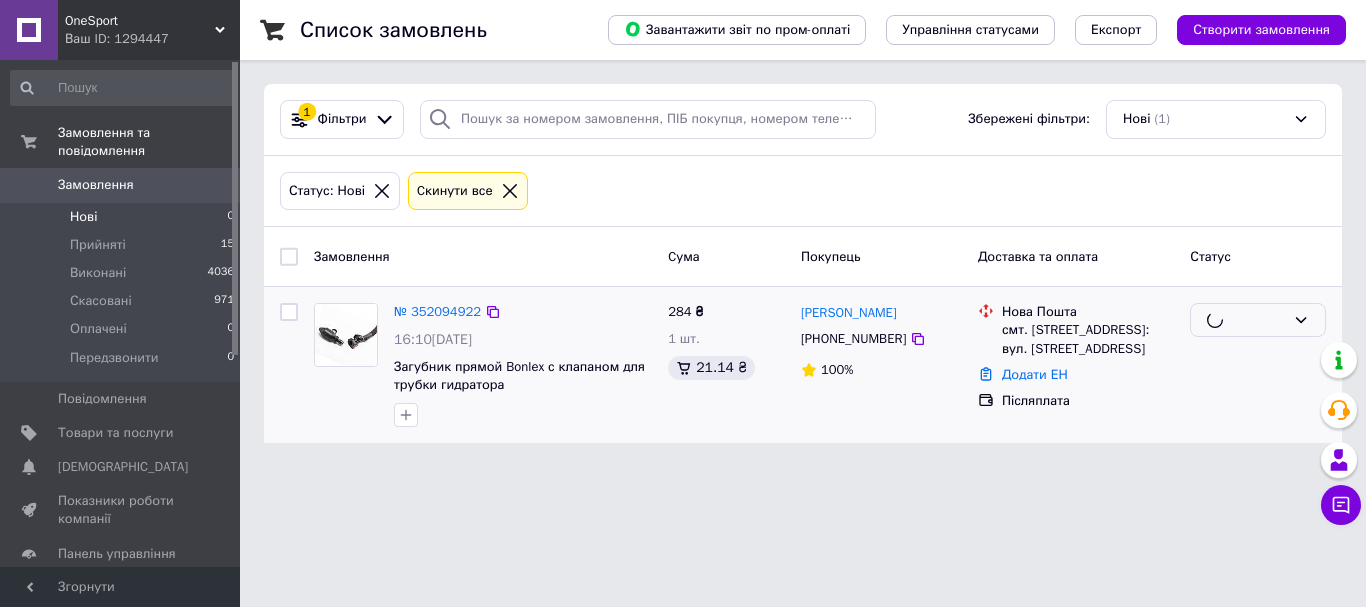 click on "OneSport Ваш ID: 1294447 Сайт OneSport Кабінет покупця Перевірити стан системи Сторінка на порталі Yose интернет-магазин спортивных товаров Дискаунтер "Zoolife" Довідка Вийти Замовлення та повідомлення Замовлення 0 Нові 0 Прийняті 15 Виконані 4036 Скасовані 971 Оплачені 0 Передзвонити 0 Повідомлення 0 Товари та послуги Сповіщення 0 0 Показники роботи компанії Панель управління Відгуки Покупатели Каталог ProSale Аналітика Інструменти веб-майстра та SEO Управління сайтом Гаманець компанії Маркет Налаштування Тарифи та рахунки   1" at bounding box center (683, 233) 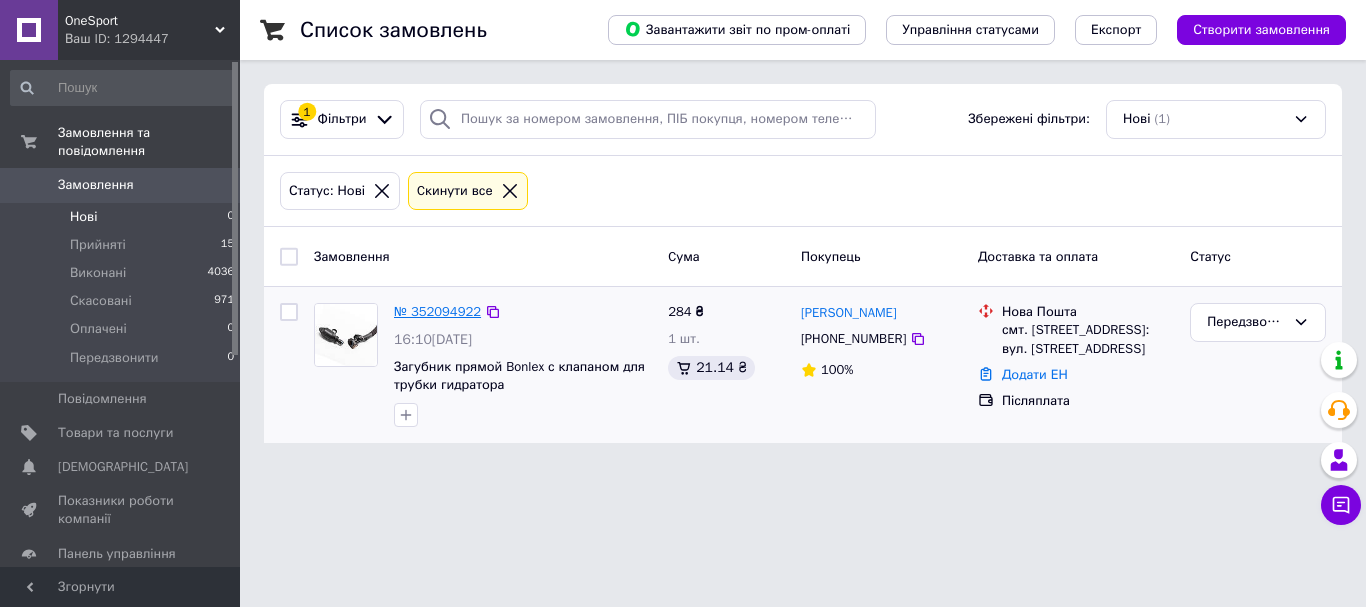 click on "№ 352094922" at bounding box center (437, 311) 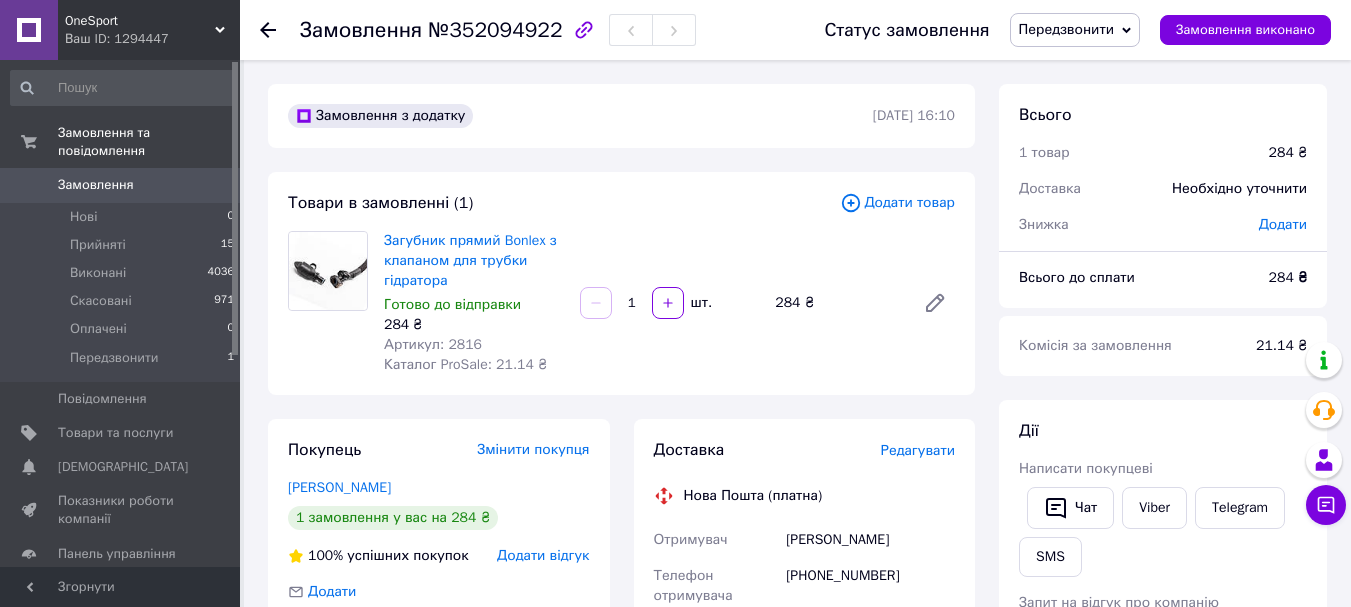 click on "Артикул: 2816" at bounding box center [433, 344] 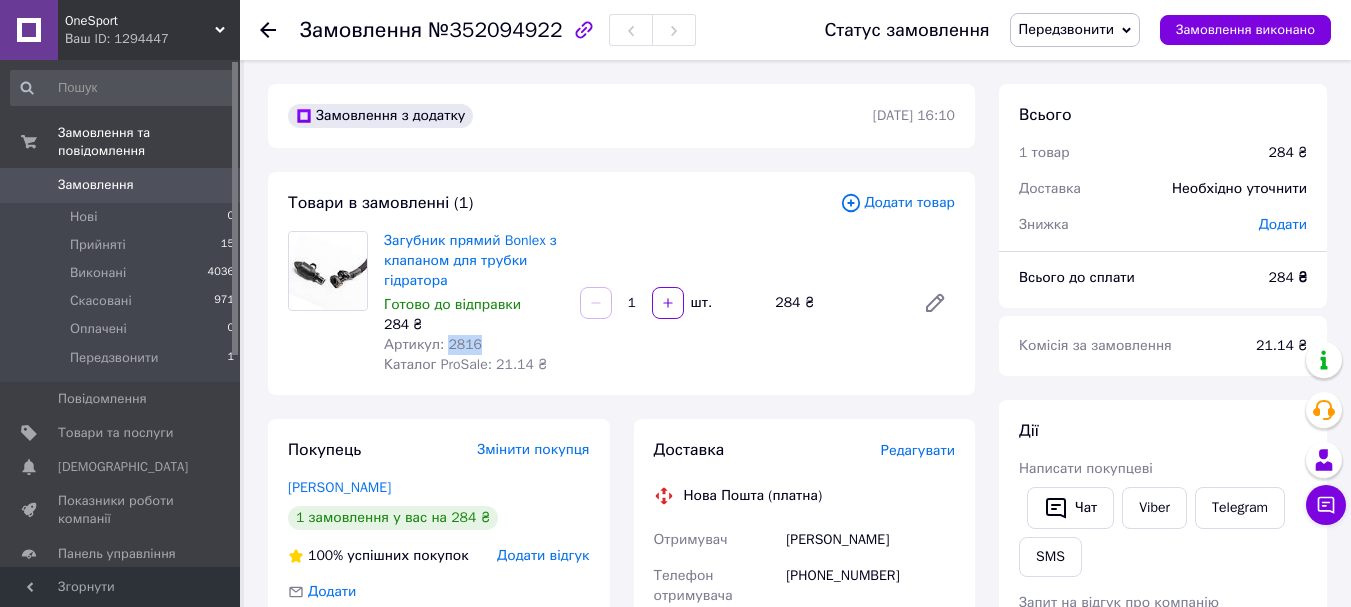 click on "Артикул: 2816" at bounding box center (433, 344) 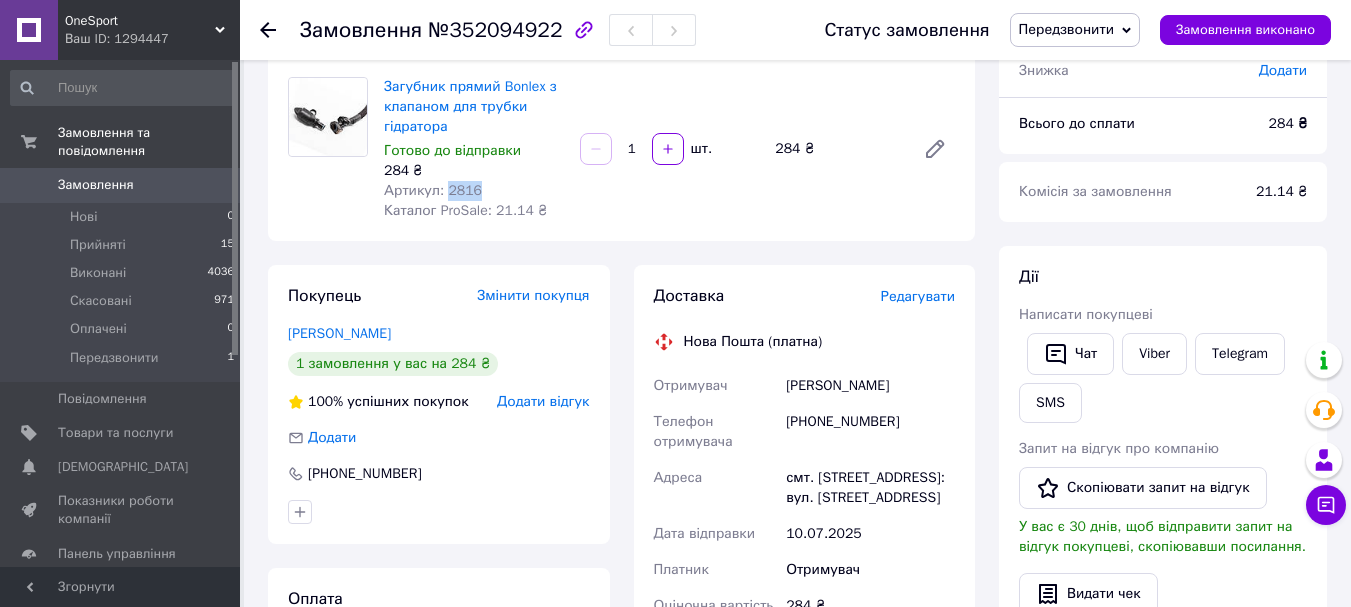 scroll, scrollTop: 200, scrollLeft: 0, axis: vertical 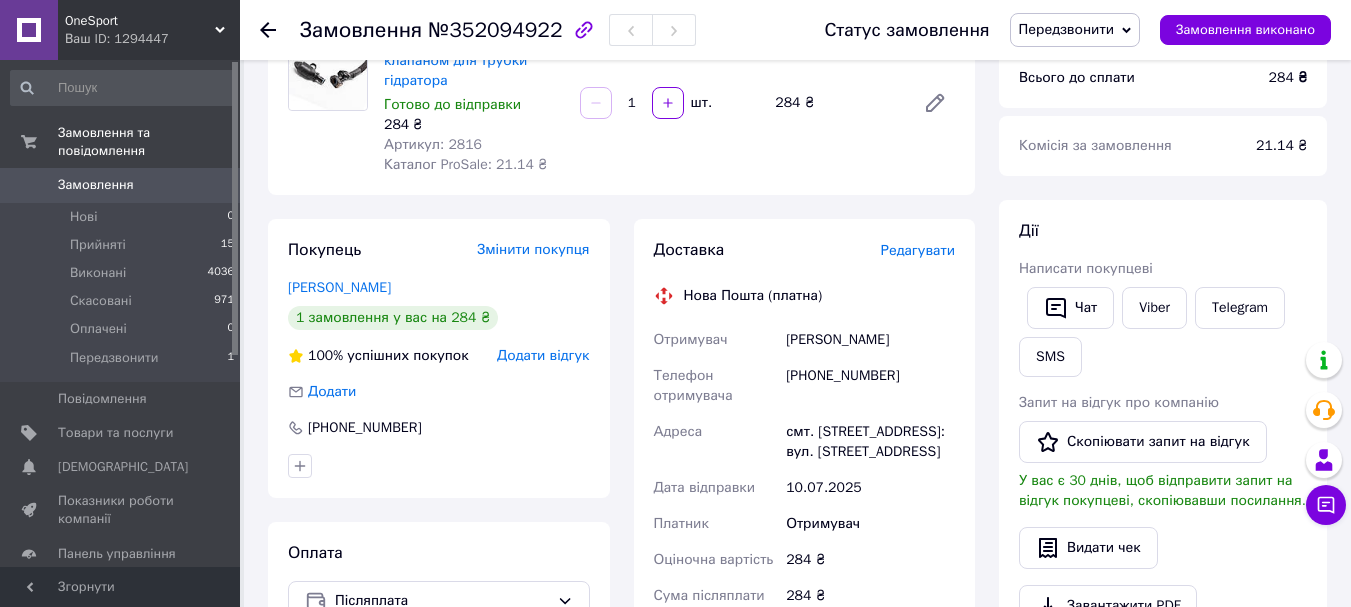 click on "Дії Написати покупцеві   Чат Viber Telegram SMS Запит на відгук про компанію   Скопіювати запит на відгук У вас є 30 днів, щоб відправити запит на відгук покупцеві, скопіювавши посилання.   Видати чек   Завантажити PDF   Друк PDF   Дублювати замовлення" at bounding box center [1163, 473] 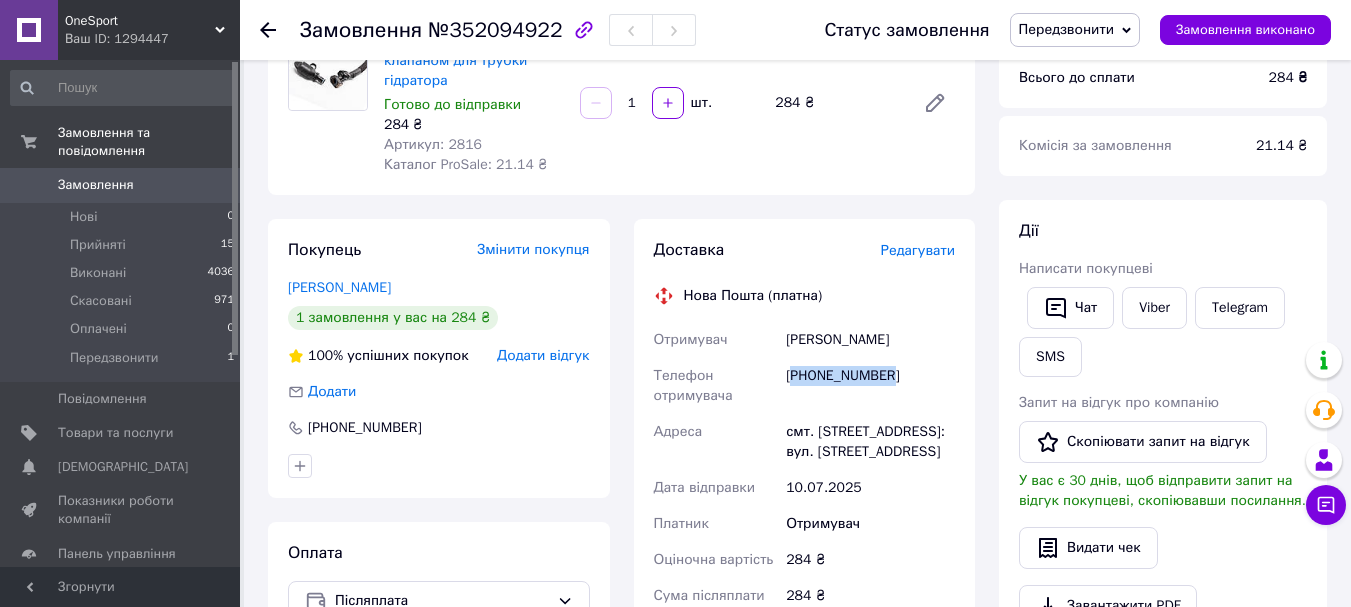 click on "+380956784881" at bounding box center (870, 386) 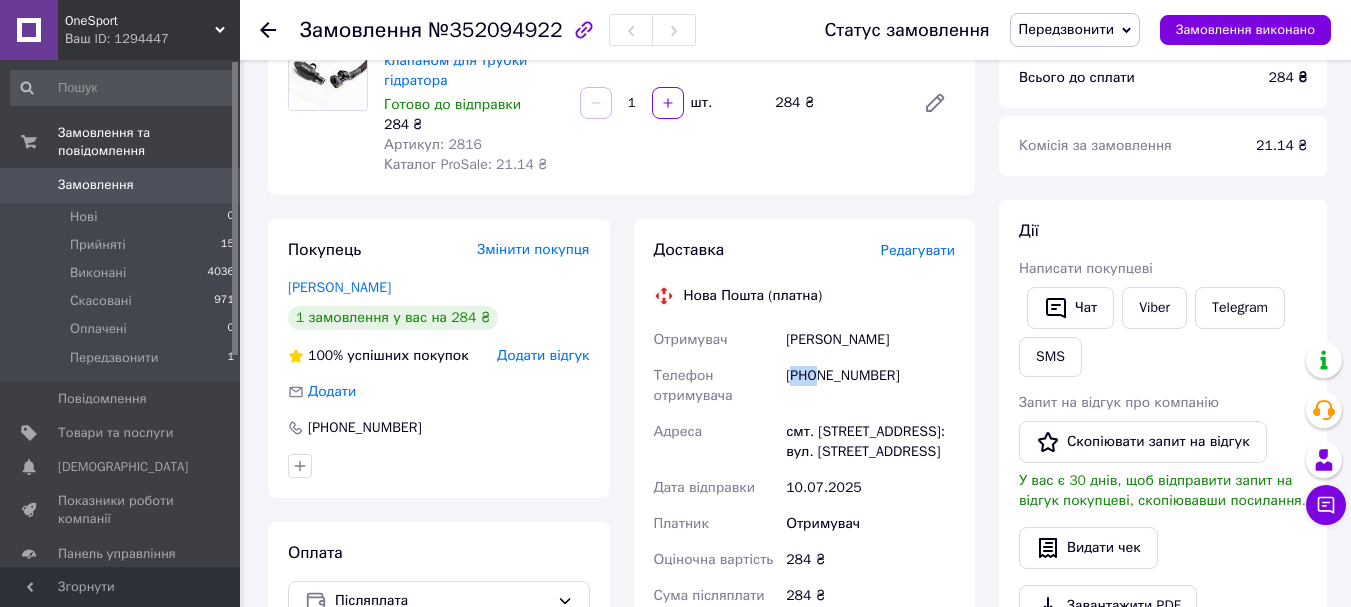 drag, startPoint x: 816, startPoint y: 375, endPoint x: 793, endPoint y: 375, distance: 23 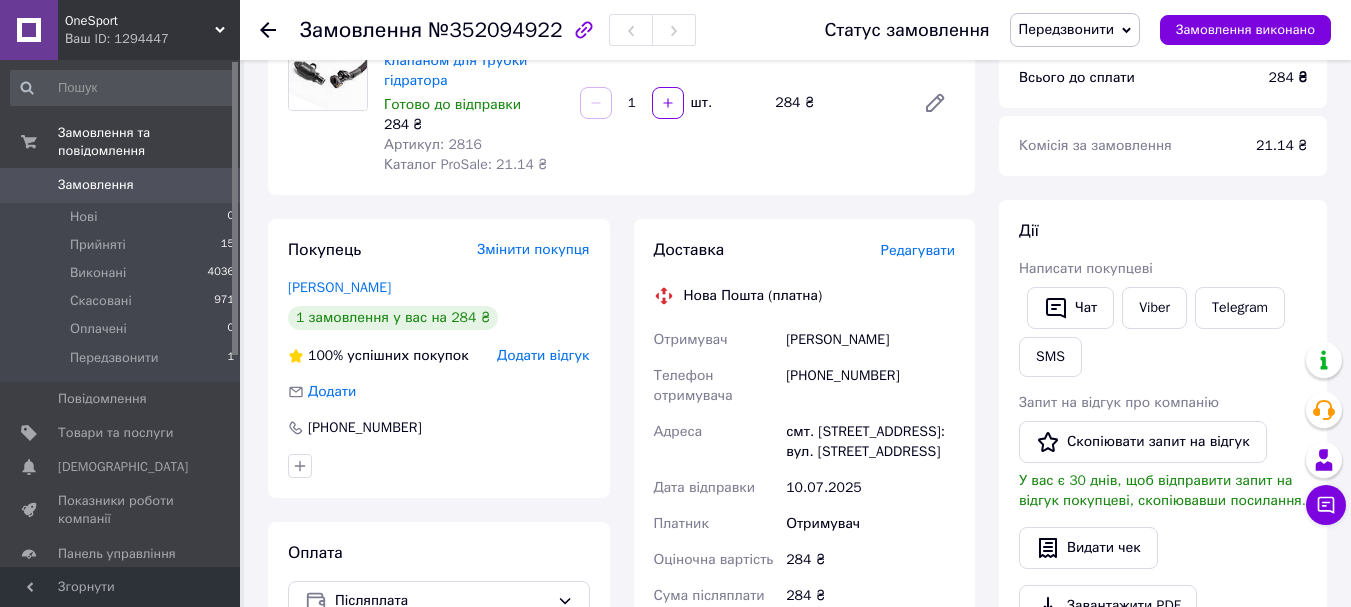 click on "Адреса" at bounding box center (716, 442) 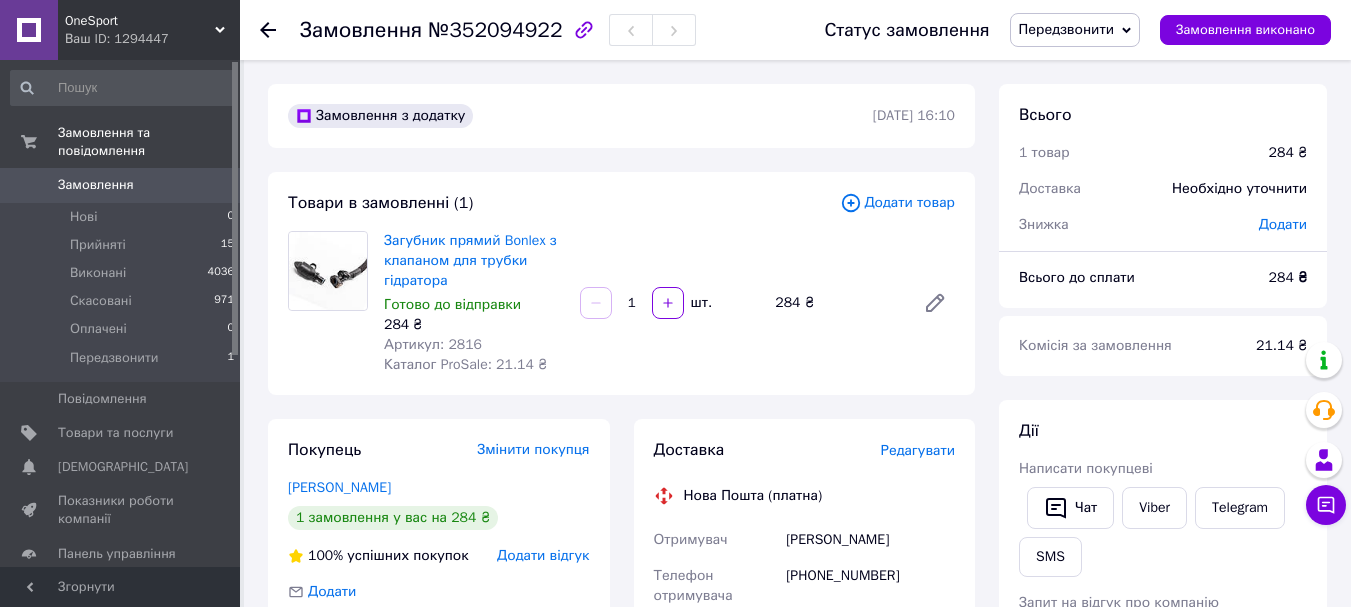 scroll, scrollTop: 200, scrollLeft: 0, axis: vertical 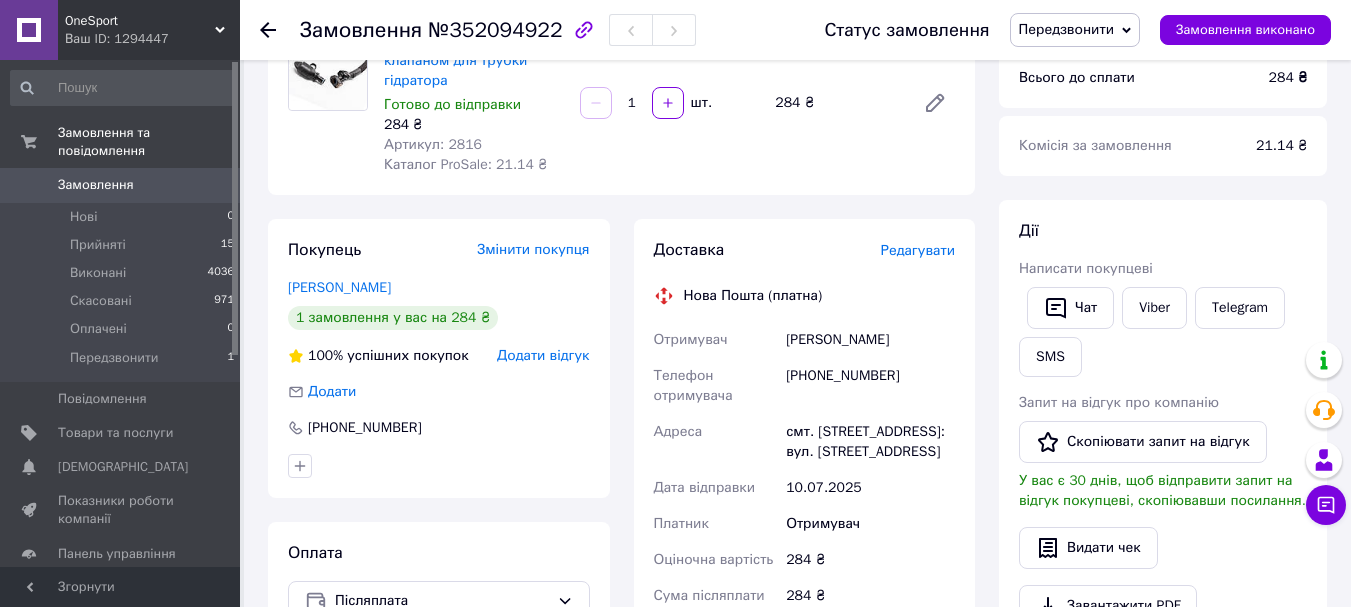 click on "Бежан Александр" at bounding box center (870, 340) 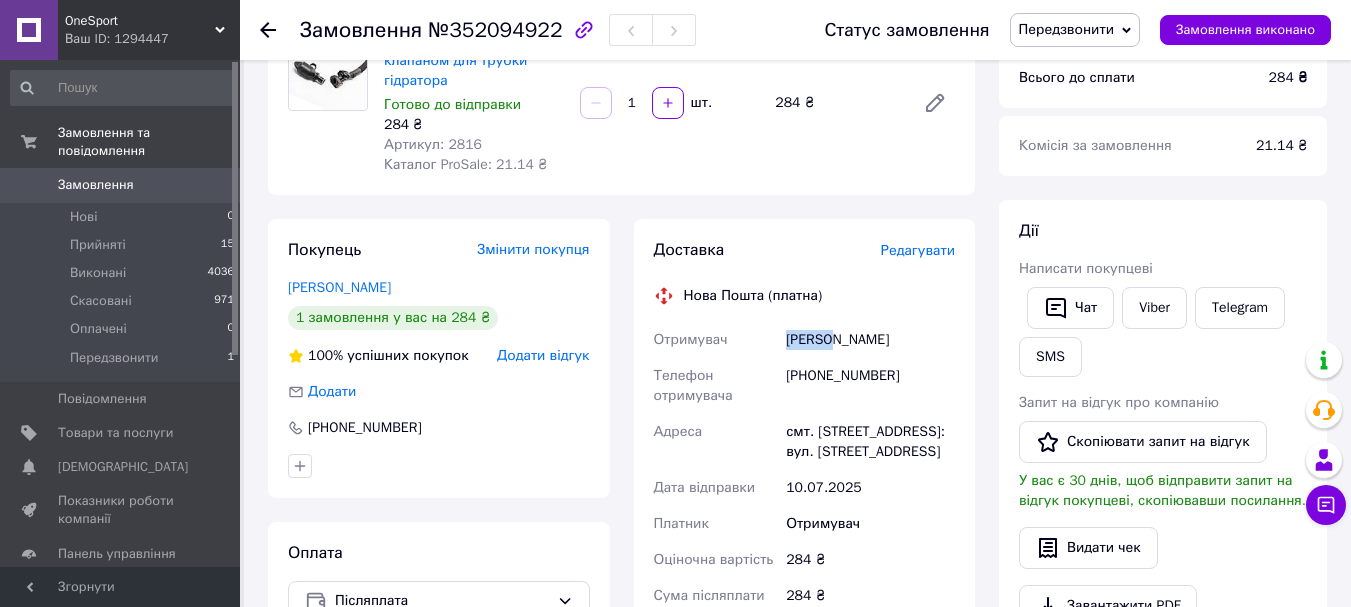click on "Бежан Александр" at bounding box center (870, 340) 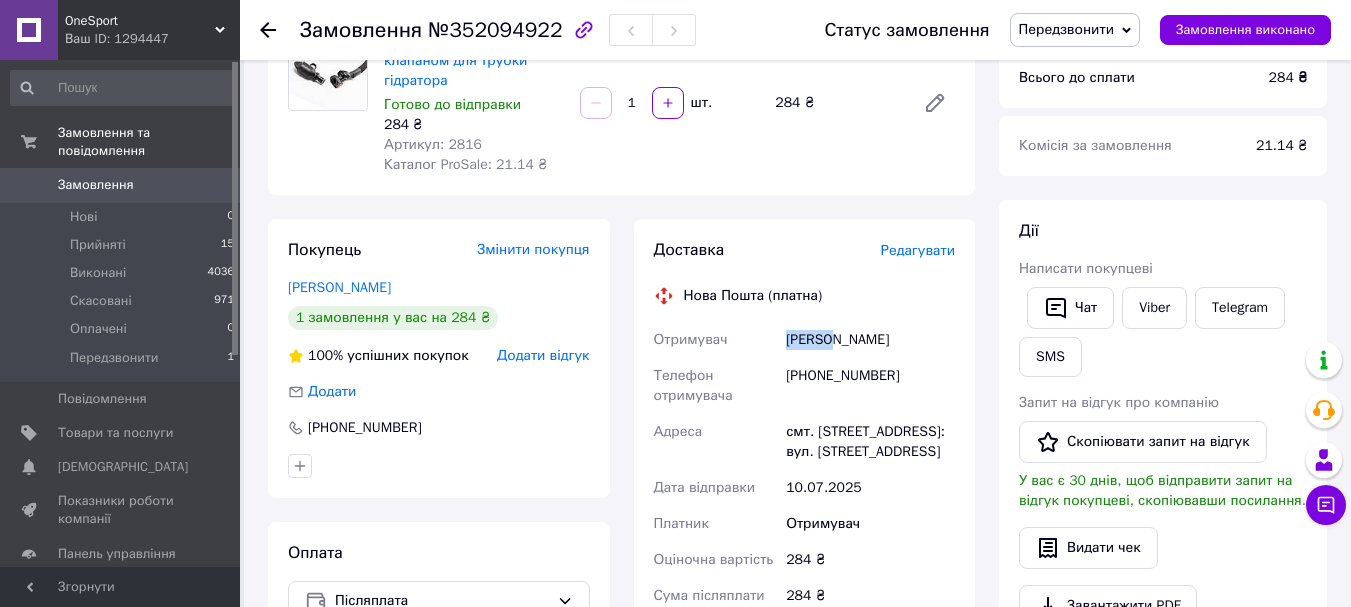 copy on "Бежан" 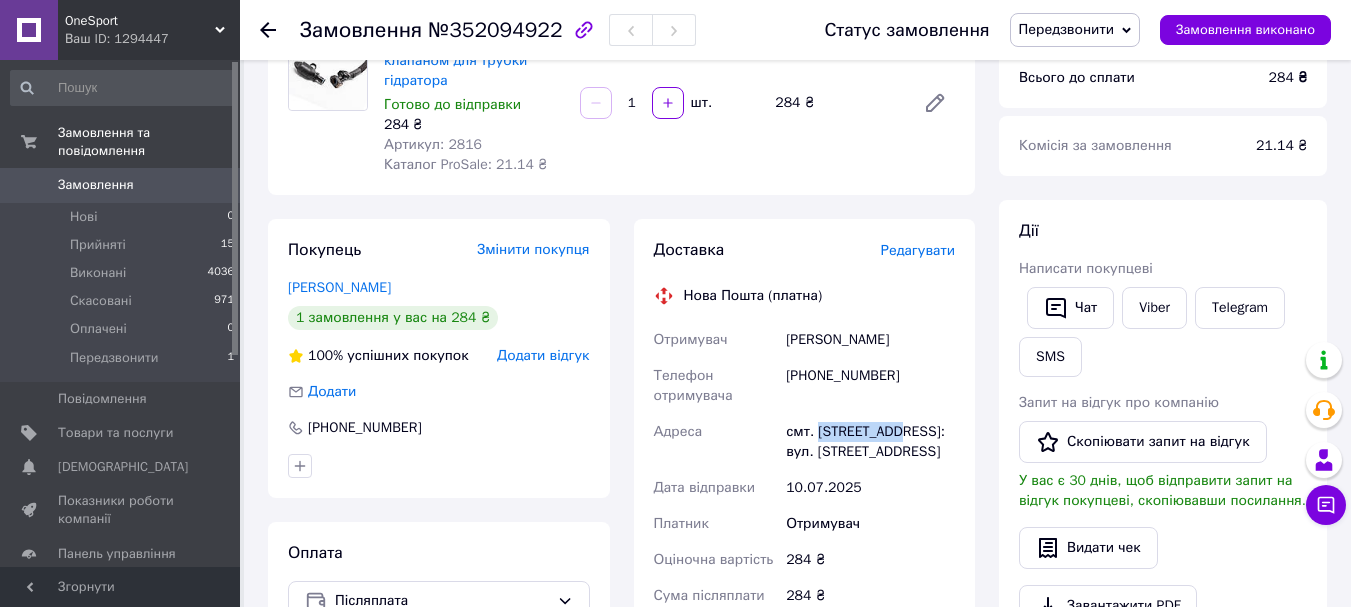 drag, startPoint x: 900, startPoint y: 434, endPoint x: 816, endPoint y: 428, distance: 84.21401 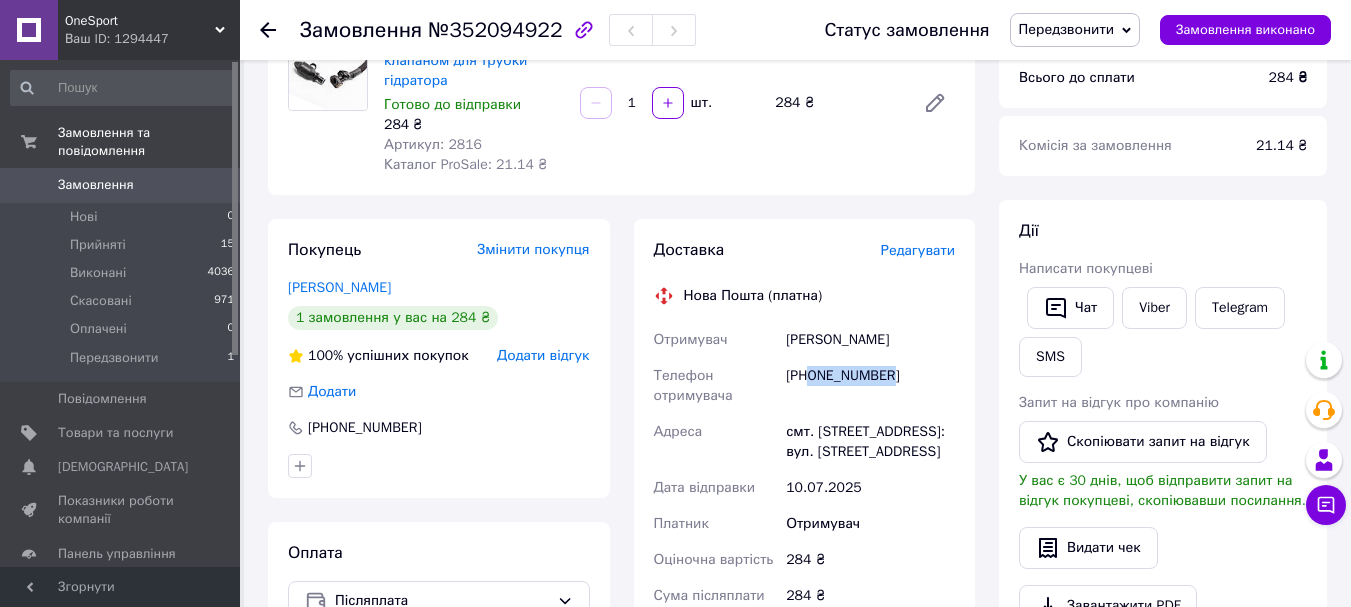 drag, startPoint x: 873, startPoint y: 376, endPoint x: 814, endPoint y: 377, distance: 59.008472 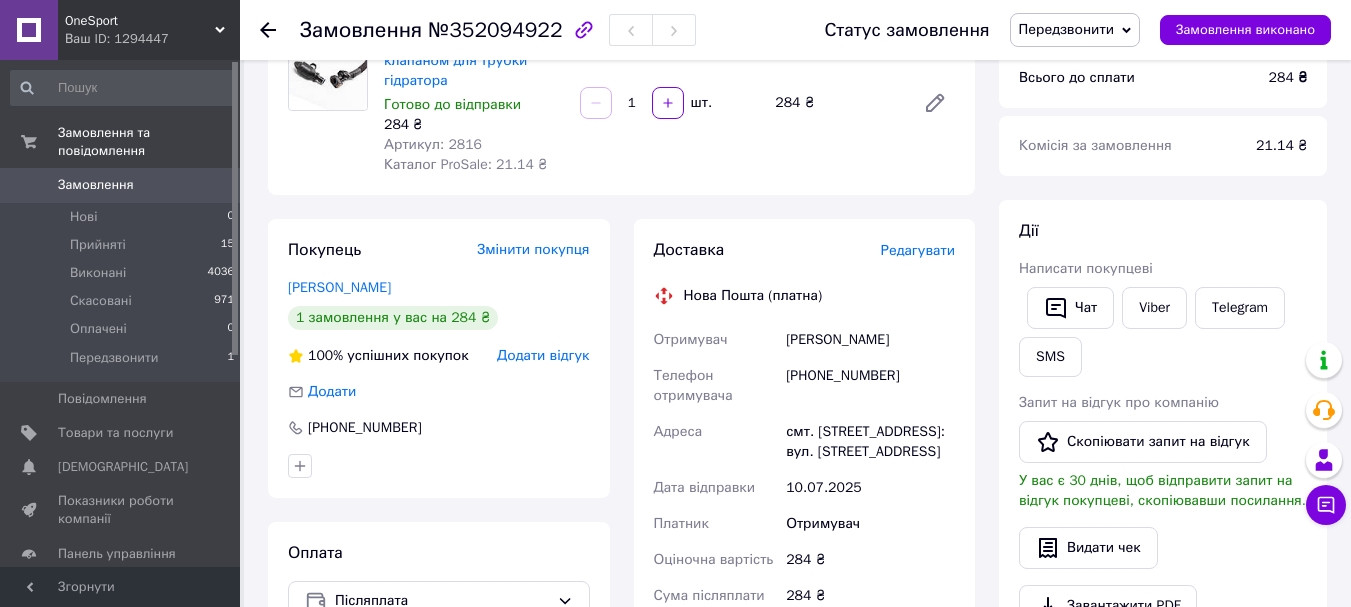click on "Статус замовлення Передзвонити Прийнято Виконано Скасовано Оплачено Замовлення виконано" at bounding box center (1057, 30) 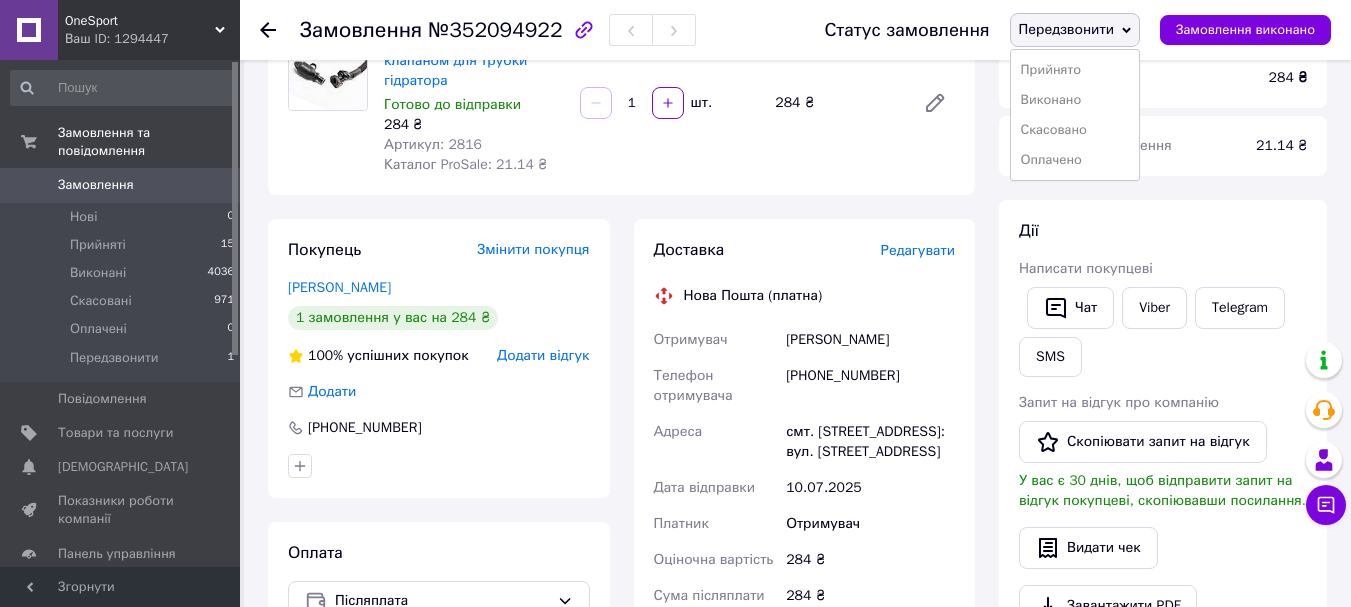 click on "Прийнято" at bounding box center [1075, 70] 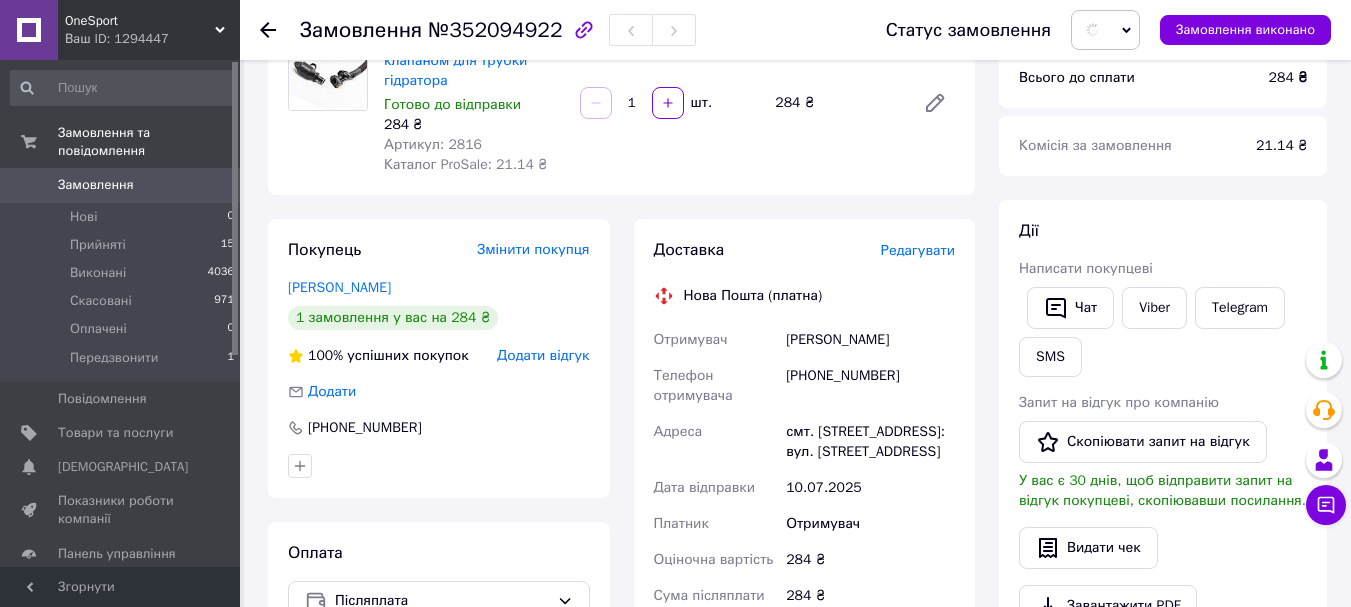 click on "+380956784881" at bounding box center (870, 386) 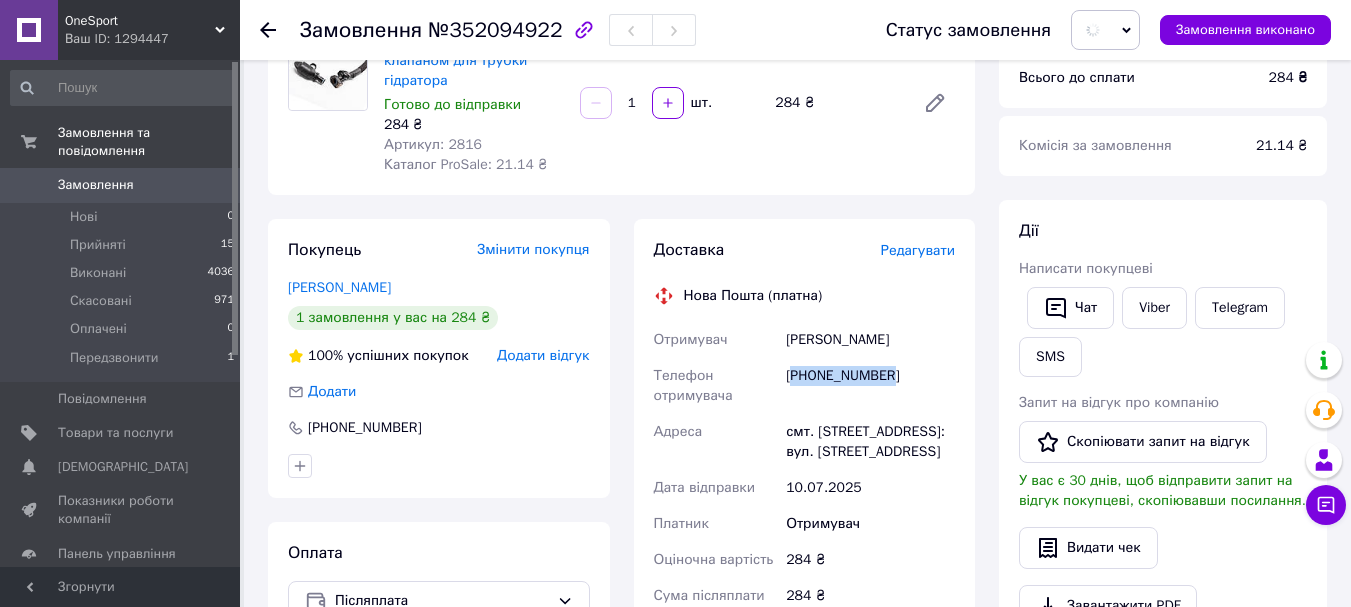 click on "+380956784881" at bounding box center [870, 386] 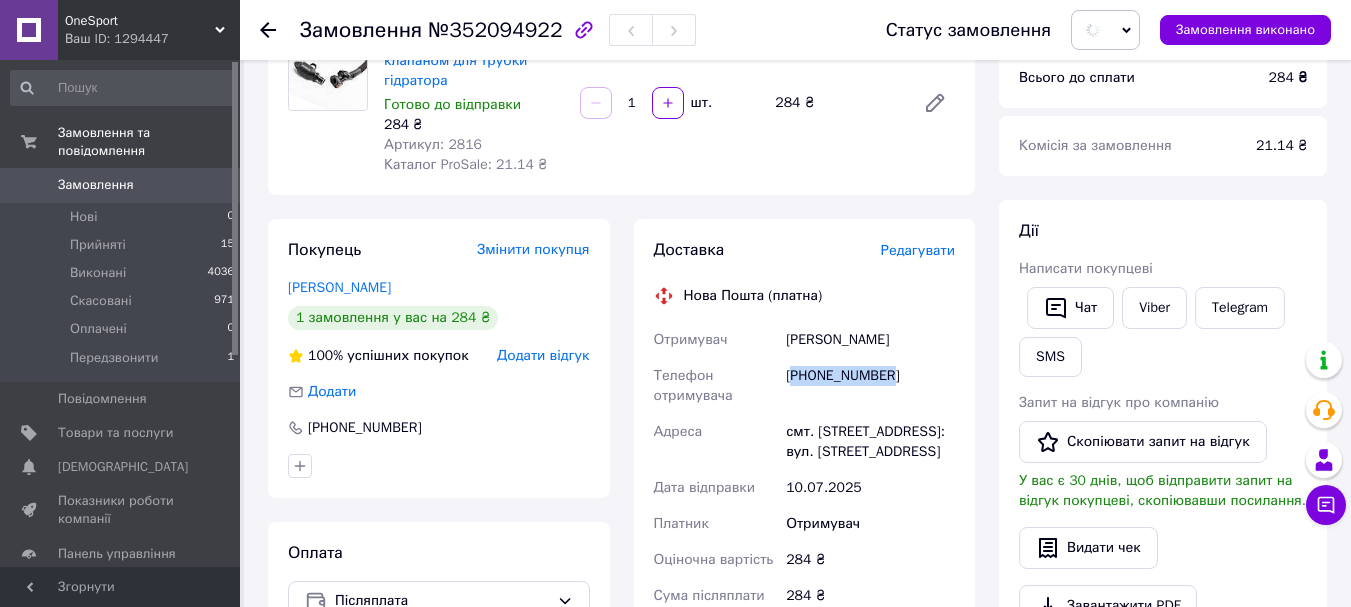 copy on "380956784881" 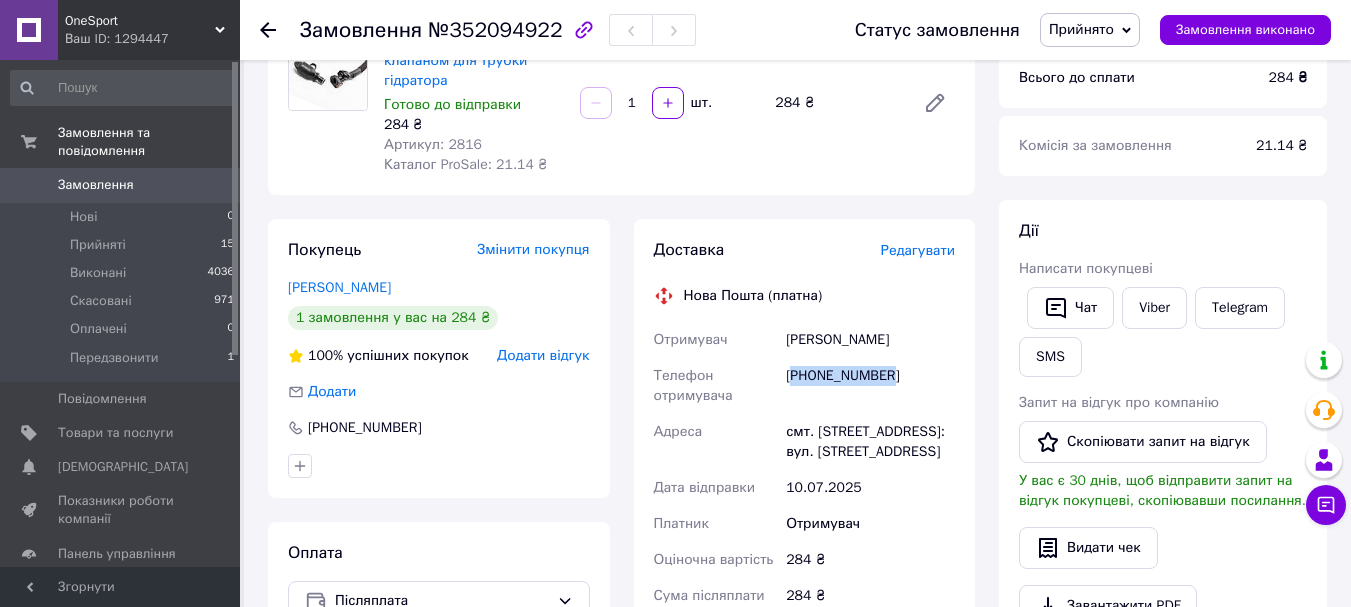 click on "Замовлення 0" at bounding box center (123, 185) 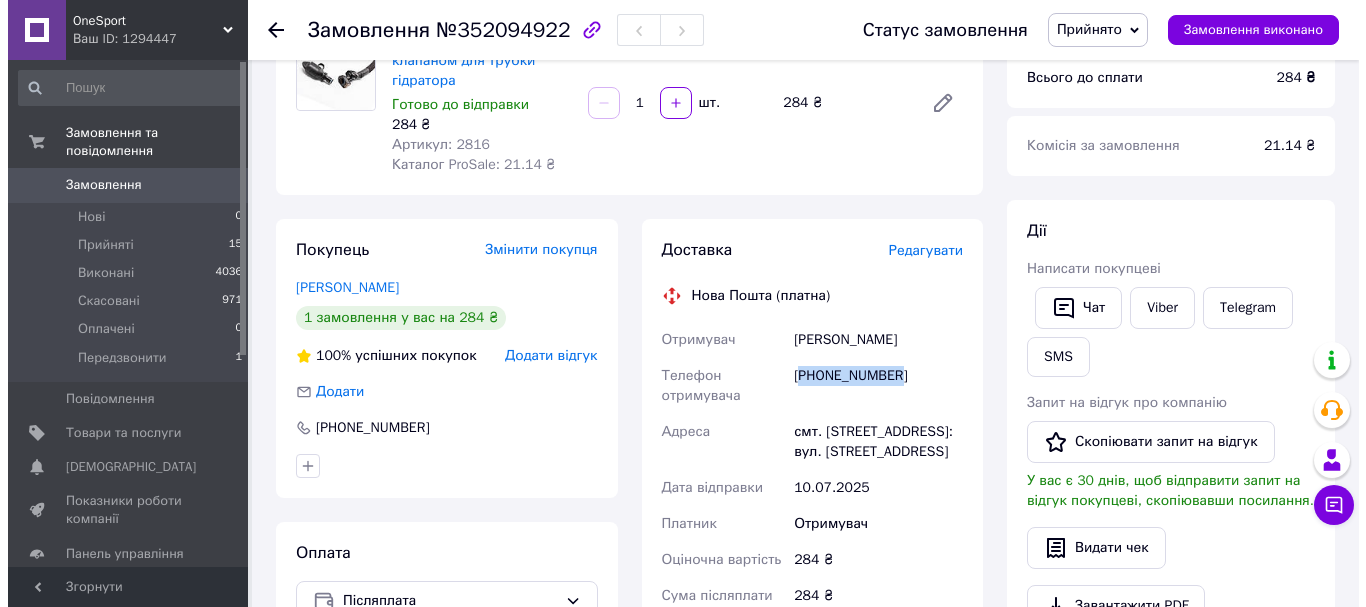 scroll, scrollTop: 0, scrollLeft: 0, axis: both 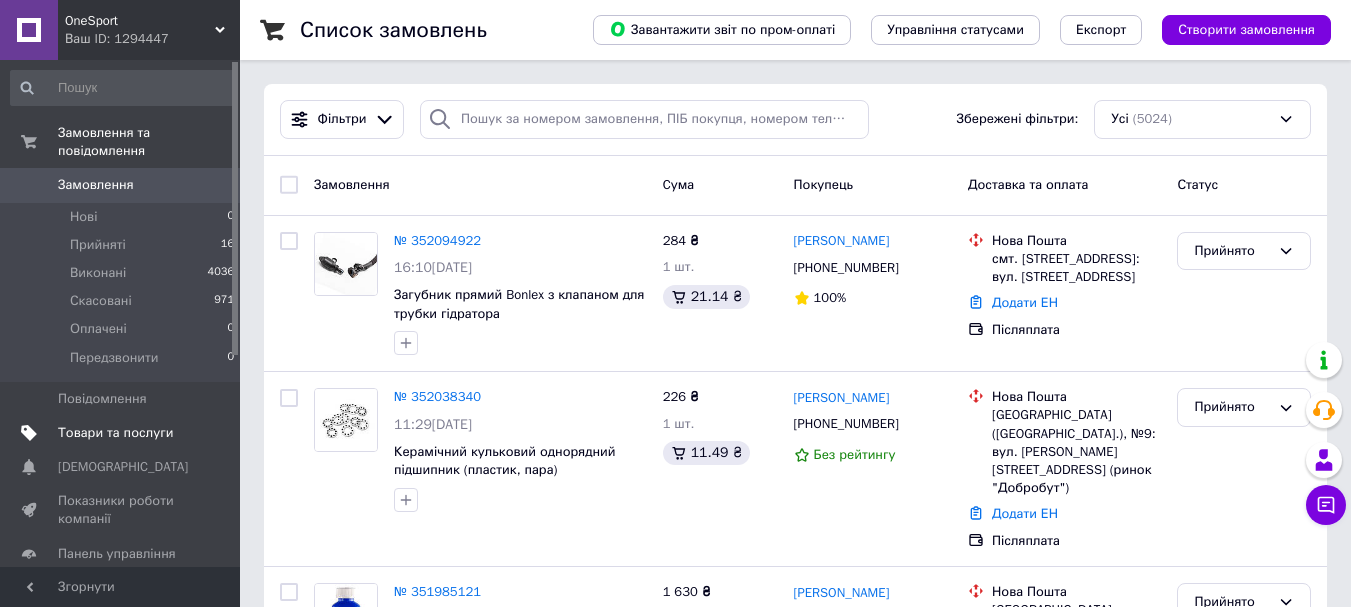 click on "Товари та послуги" at bounding box center (115, 433) 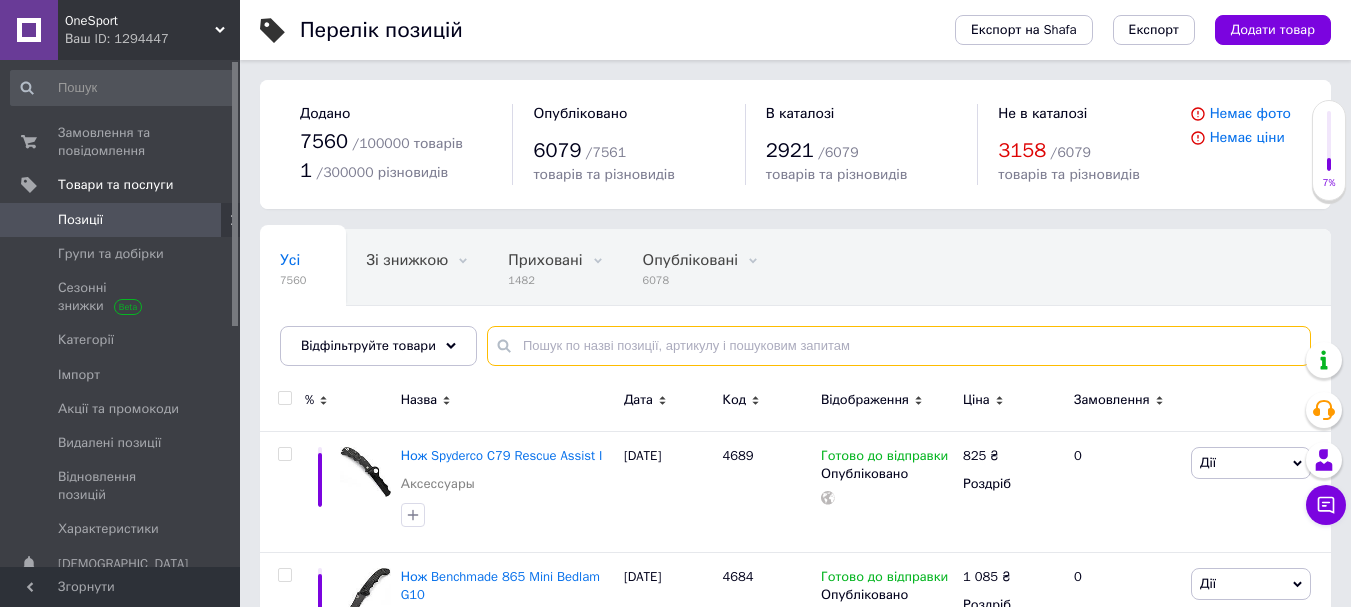 click at bounding box center (899, 346) 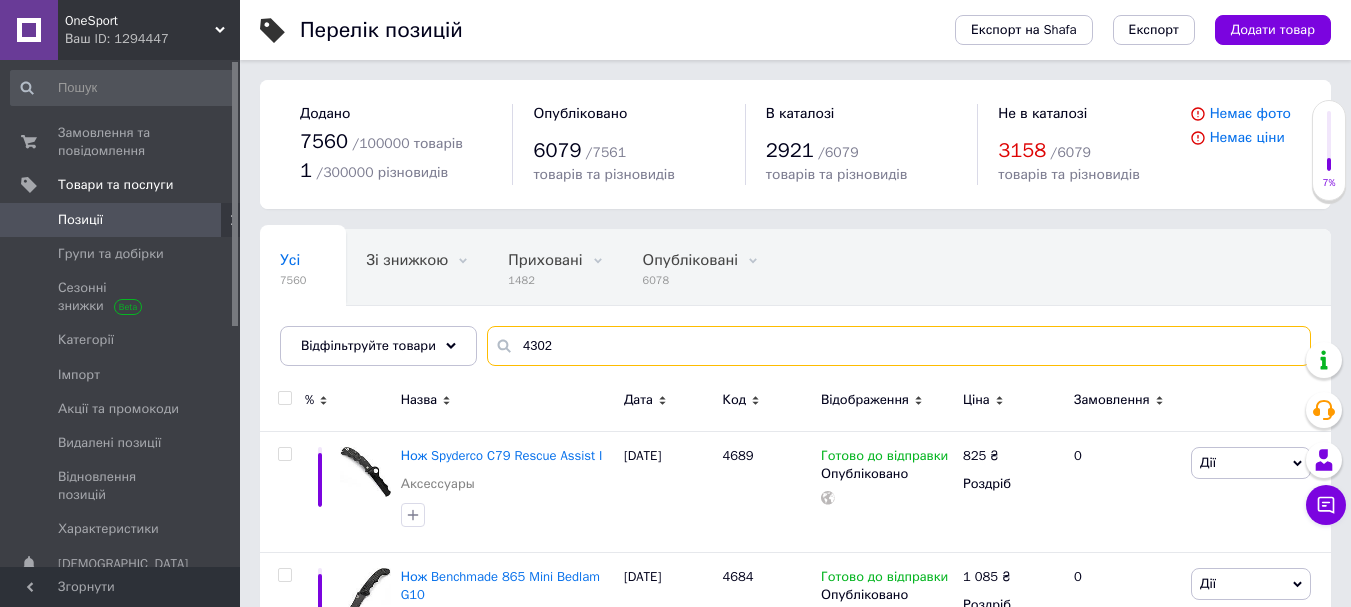 click on "4302" at bounding box center [899, 346] 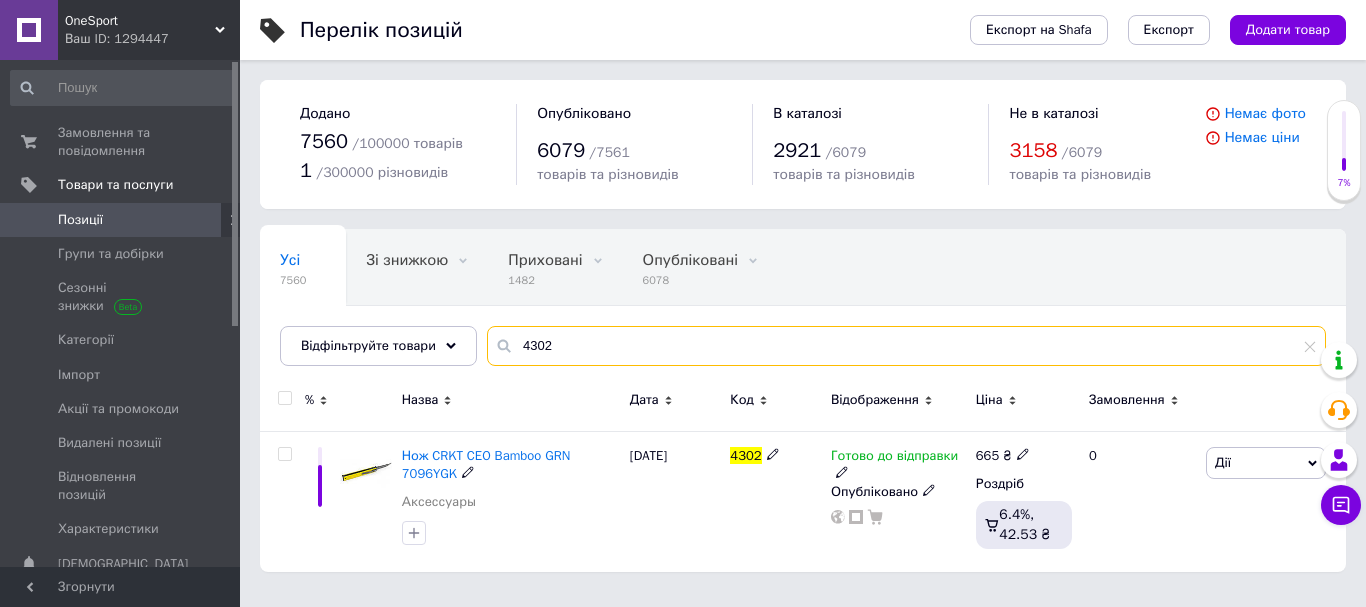 type on "4302" 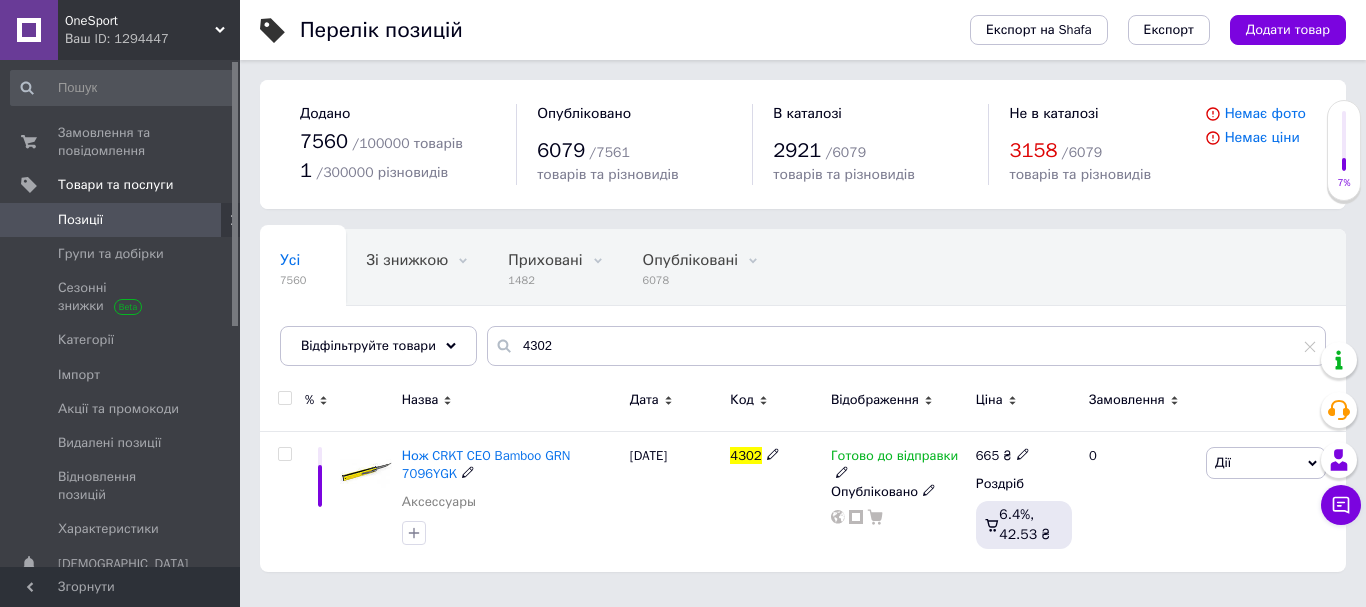 click 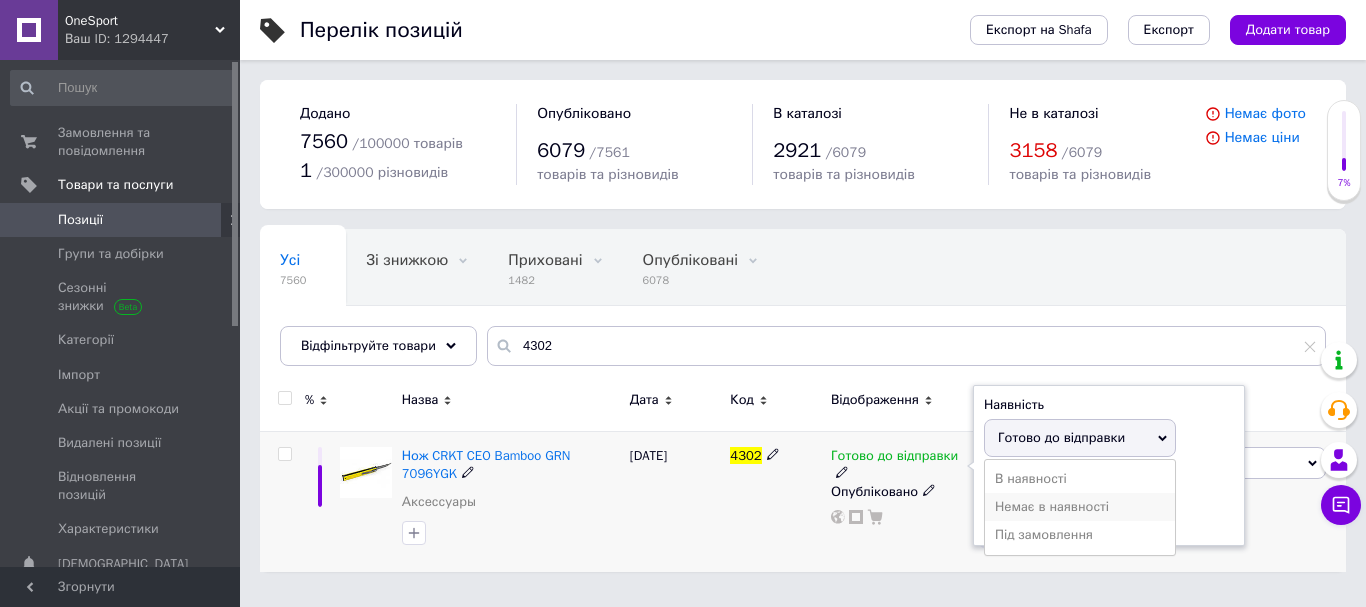 click on "Немає в наявності" at bounding box center [1080, 507] 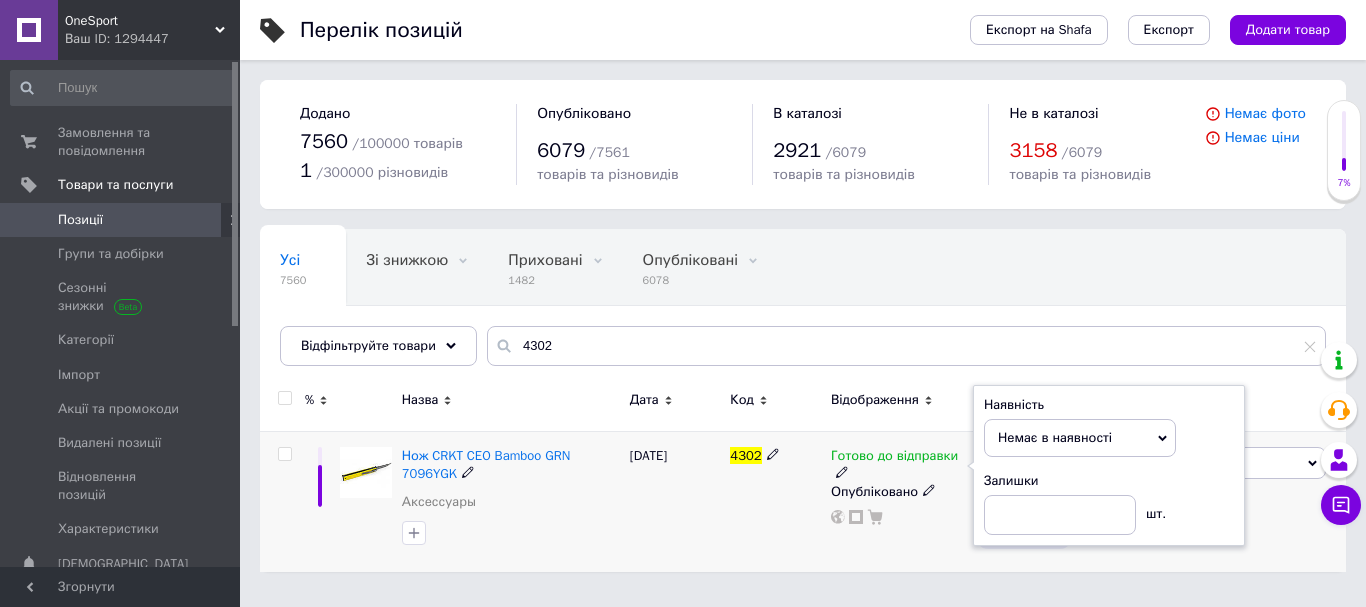 drag, startPoint x: 695, startPoint y: 511, endPoint x: 610, endPoint y: 493, distance: 86.88498 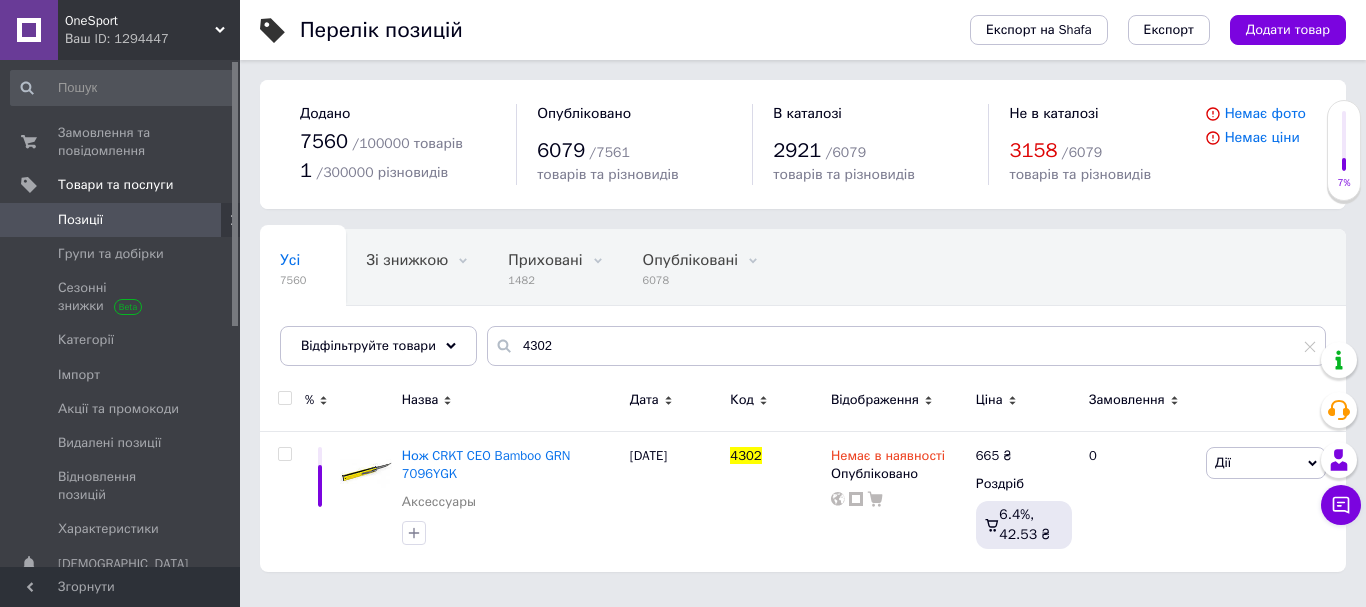 click on "Ваш ID: 1294447" at bounding box center (152, 39) 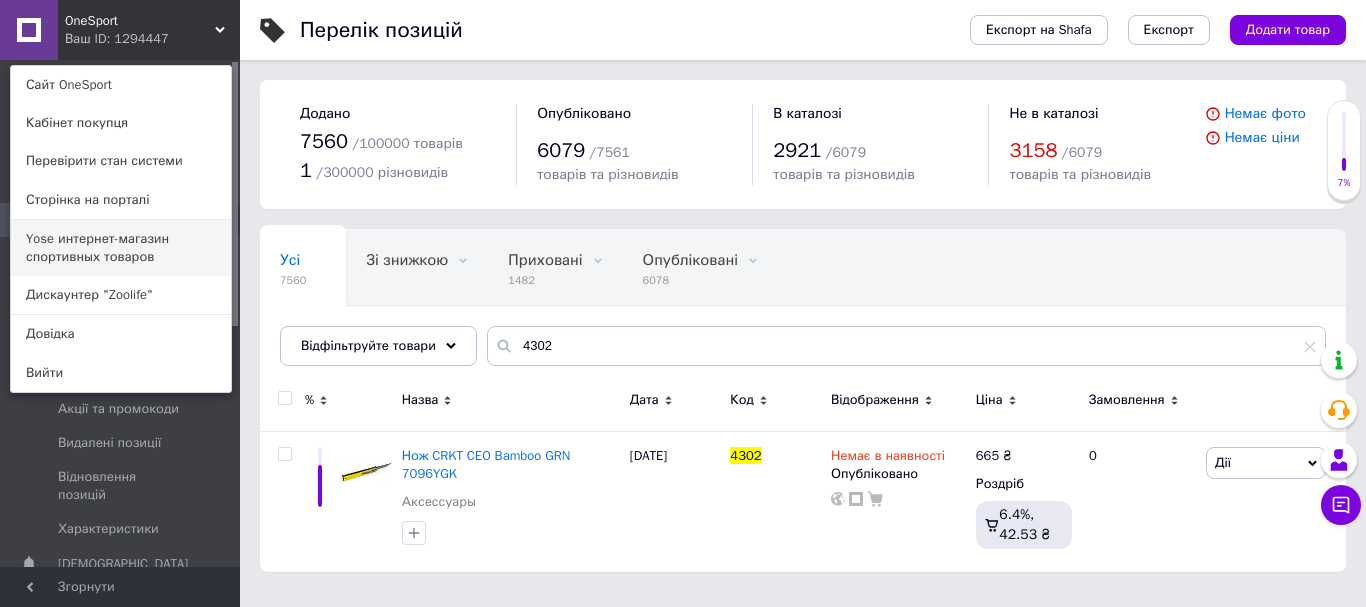 click on "Yose интернет-магазин спортивных товаров" at bounding box center [121, 248] 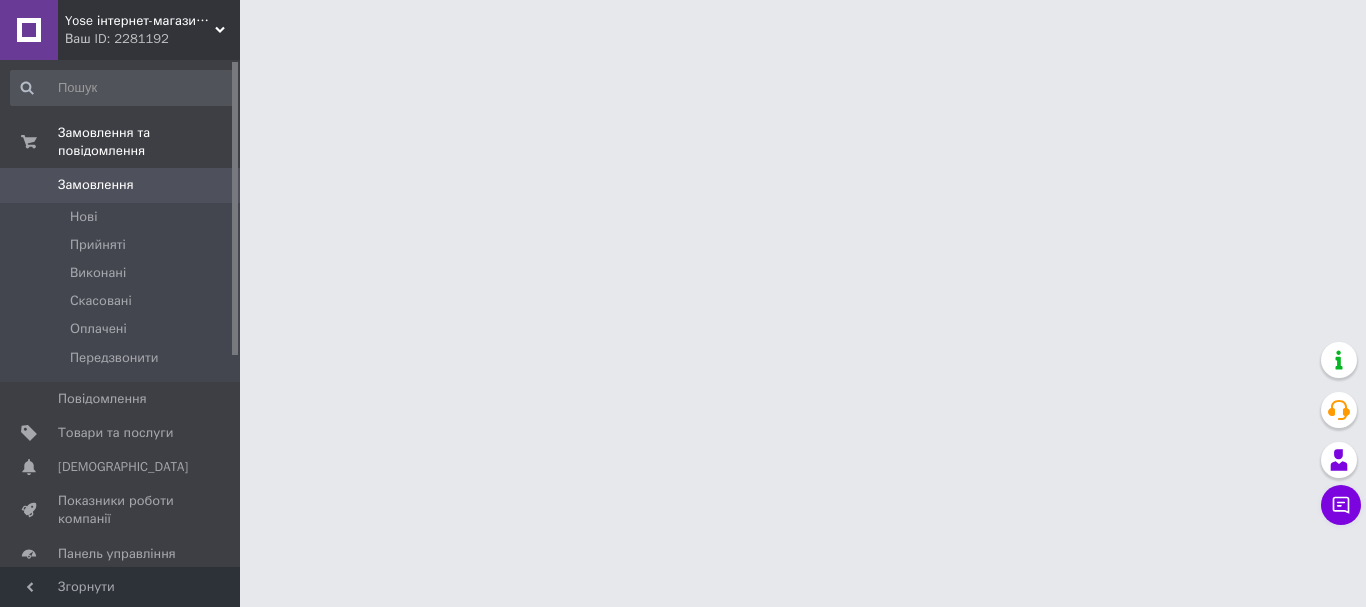 scroll, scrollTop: 0, scrollLeft: 0, axis: both 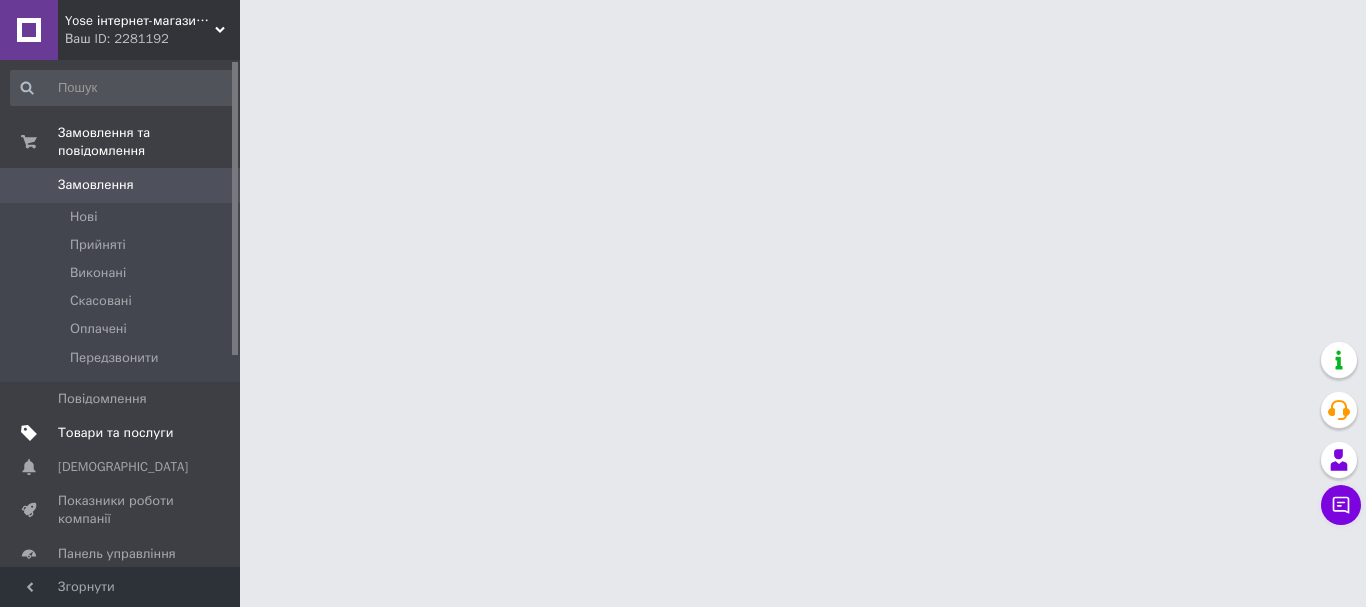 click on "Товари та послуги" at bounding box center (121, 433) 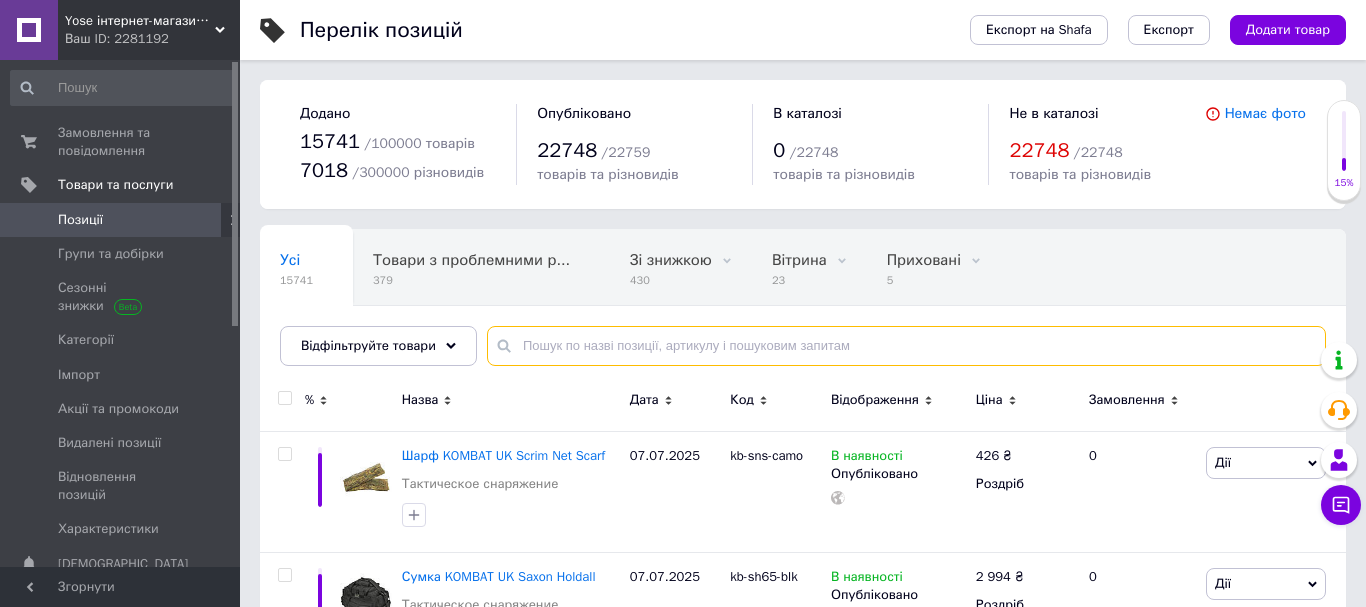 click at bounding box center [906, 346] 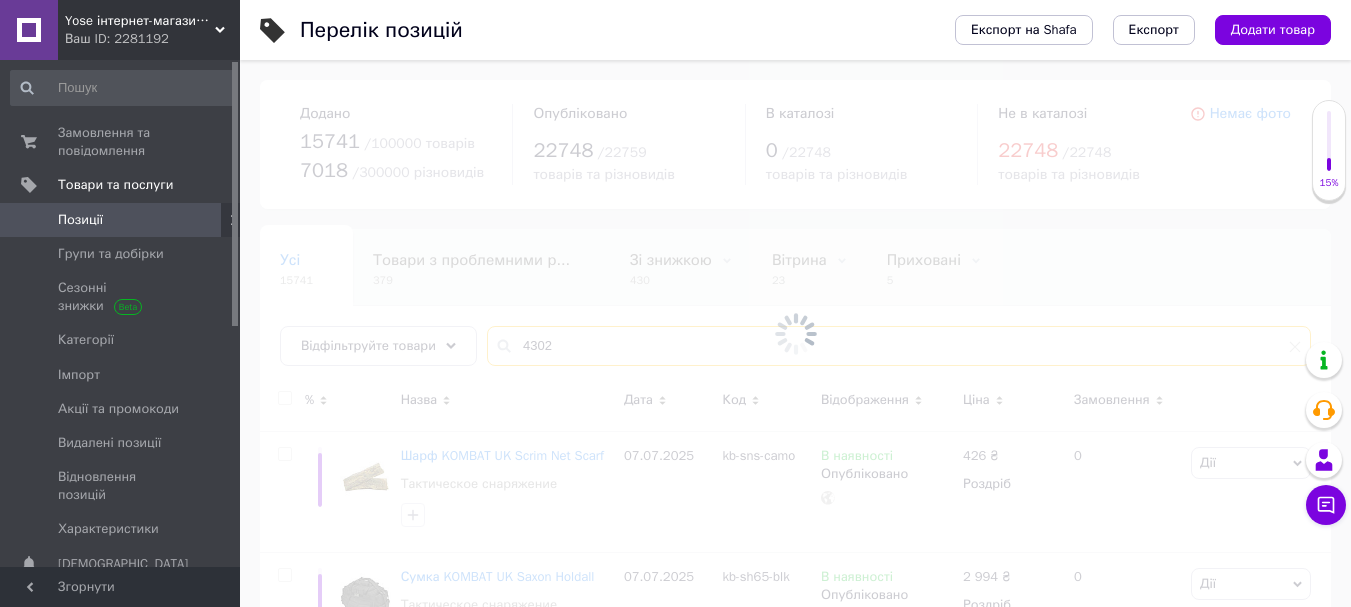 type on "4302" 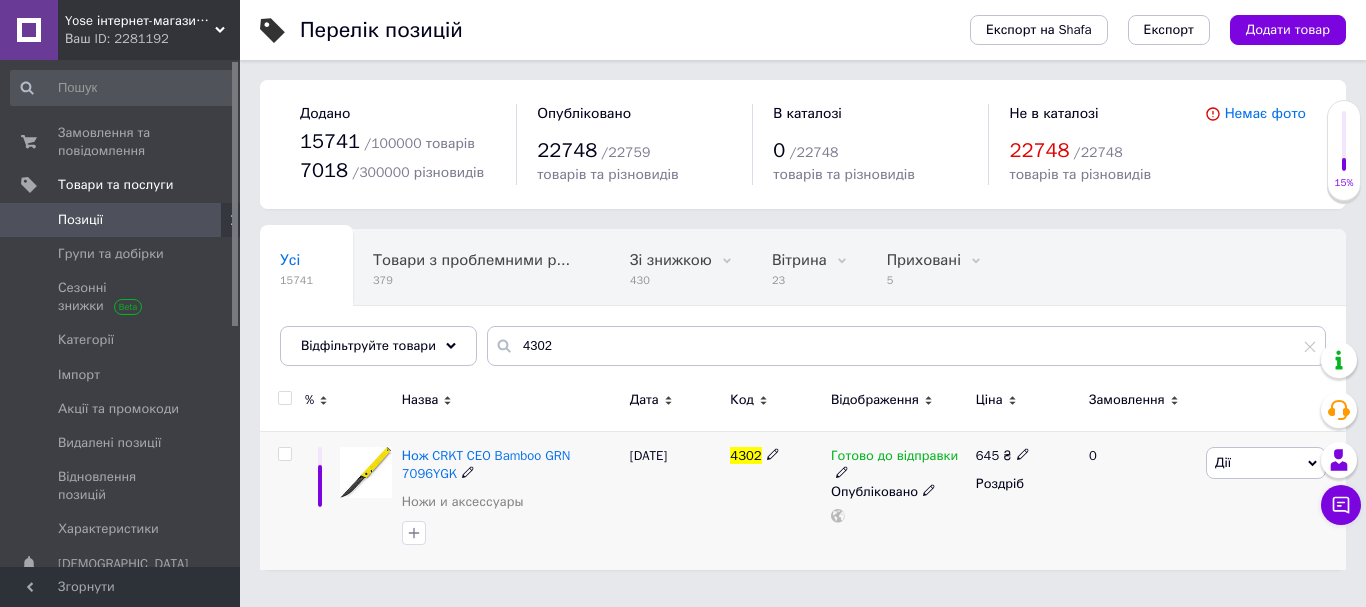 click 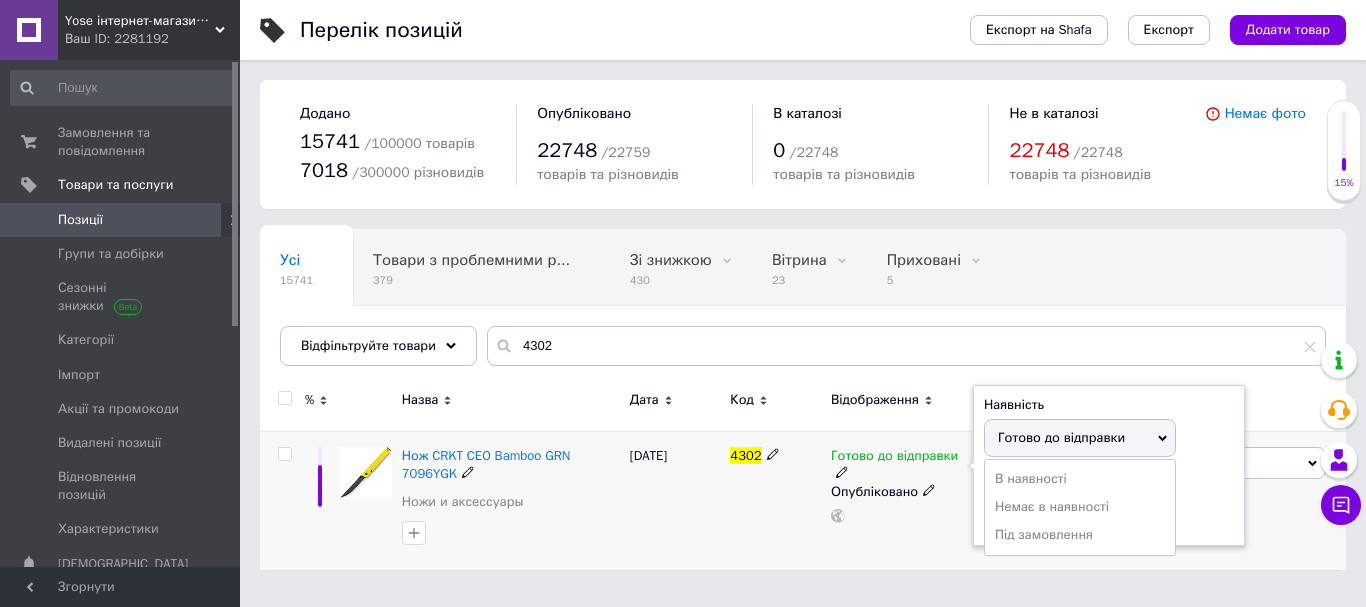 click on "Немає в наявності" at bounding box center [1080, 507] 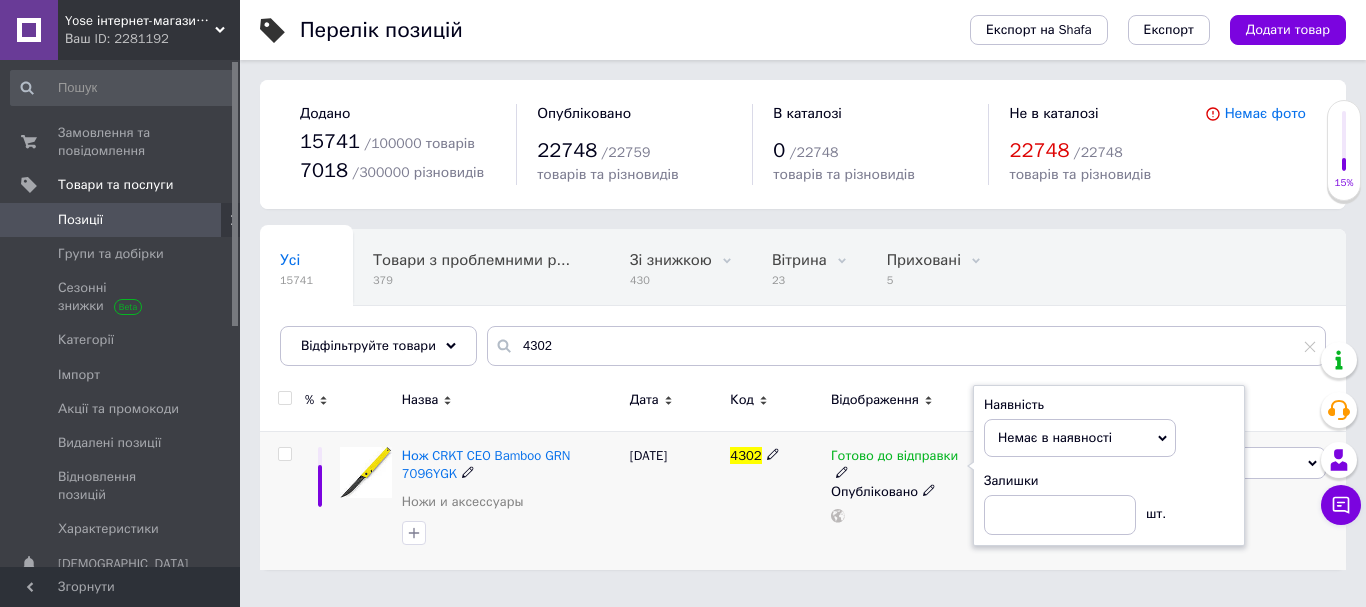 click on "4302" at bounding box center [775, 500] 